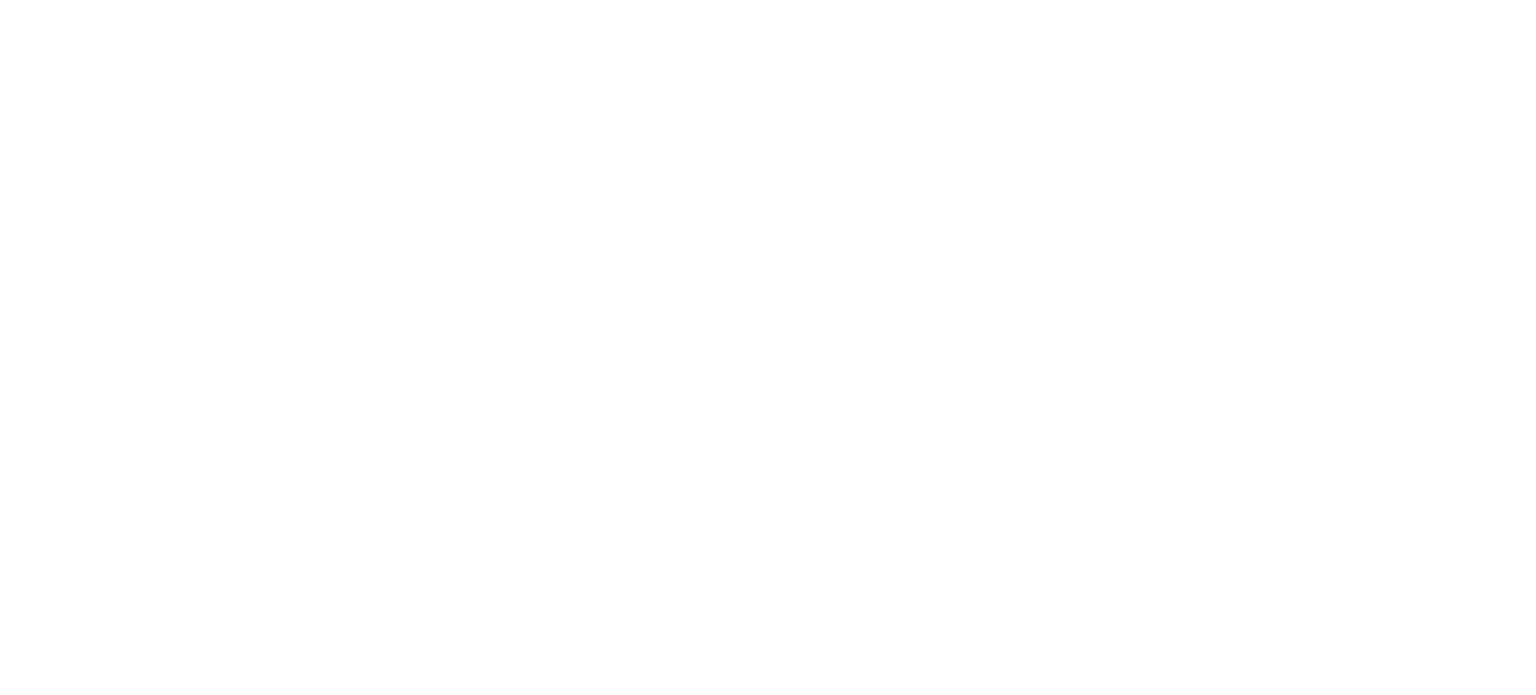 scroll, scrollTop: 0, scrollLeft: 0, axis: both 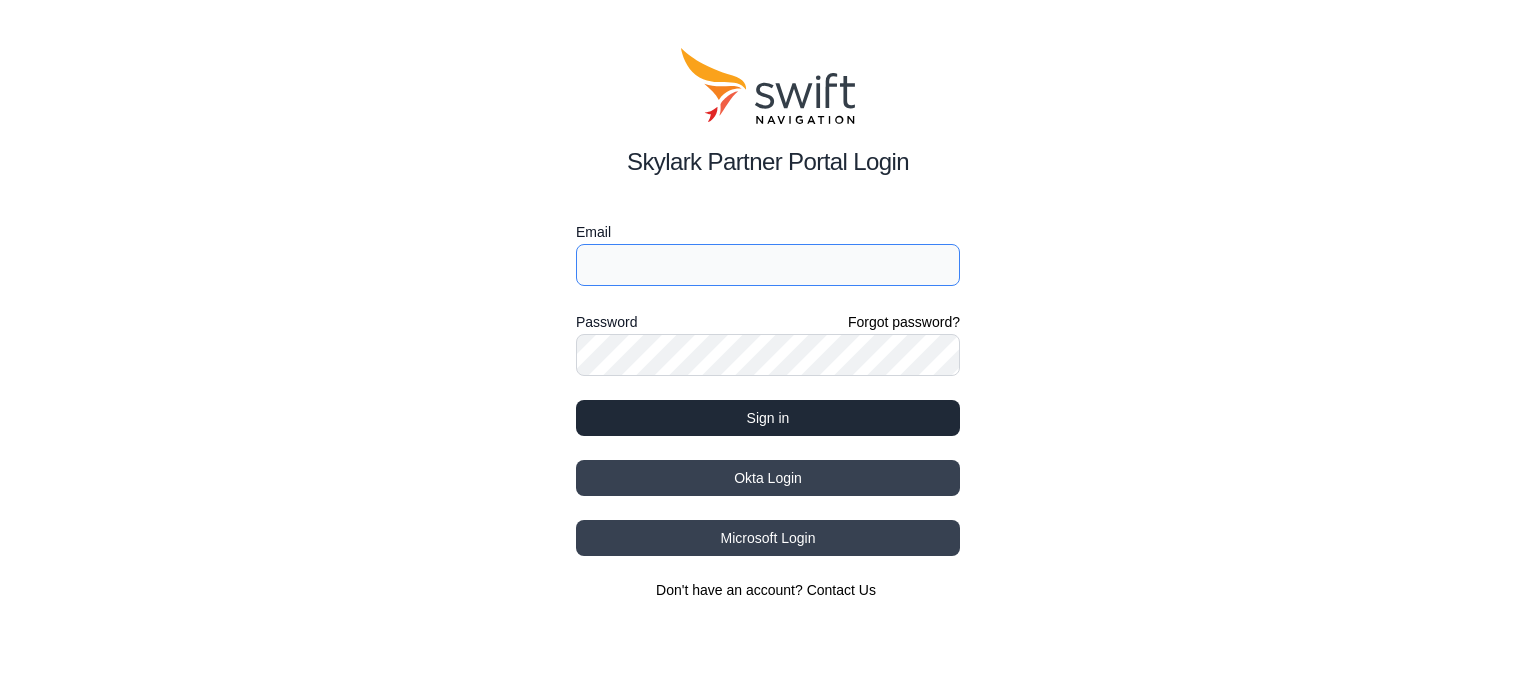type on "jay.xiao@ursrobot.ai" 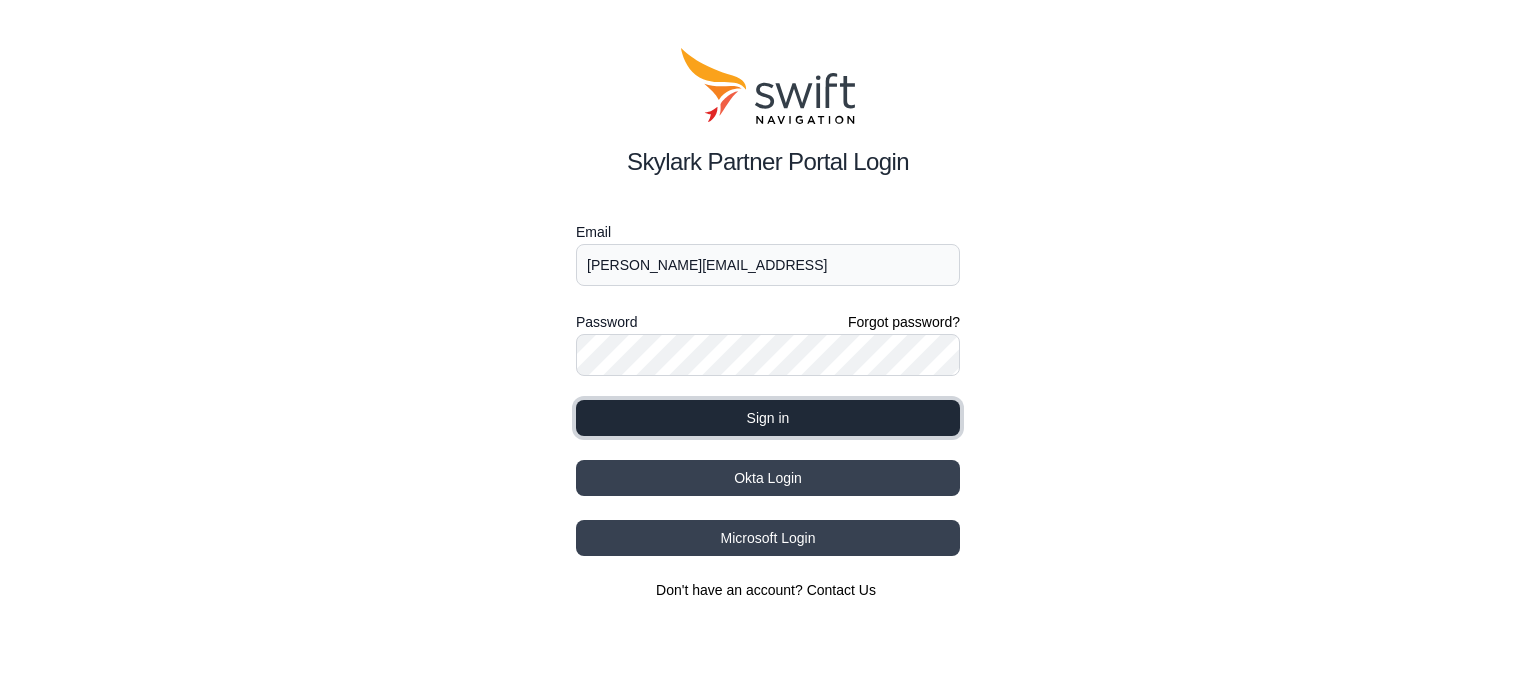 click on "Sign in" at bounding box center [768, 418] 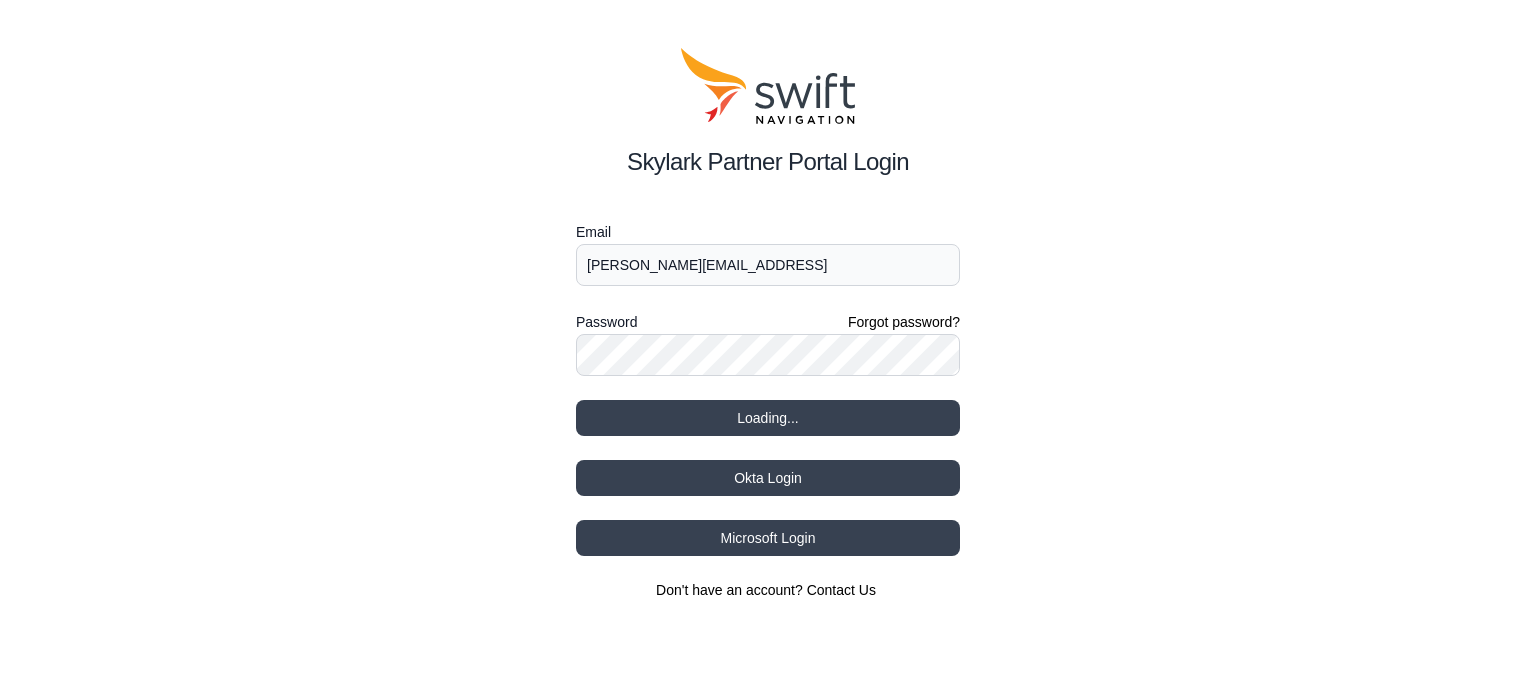 select 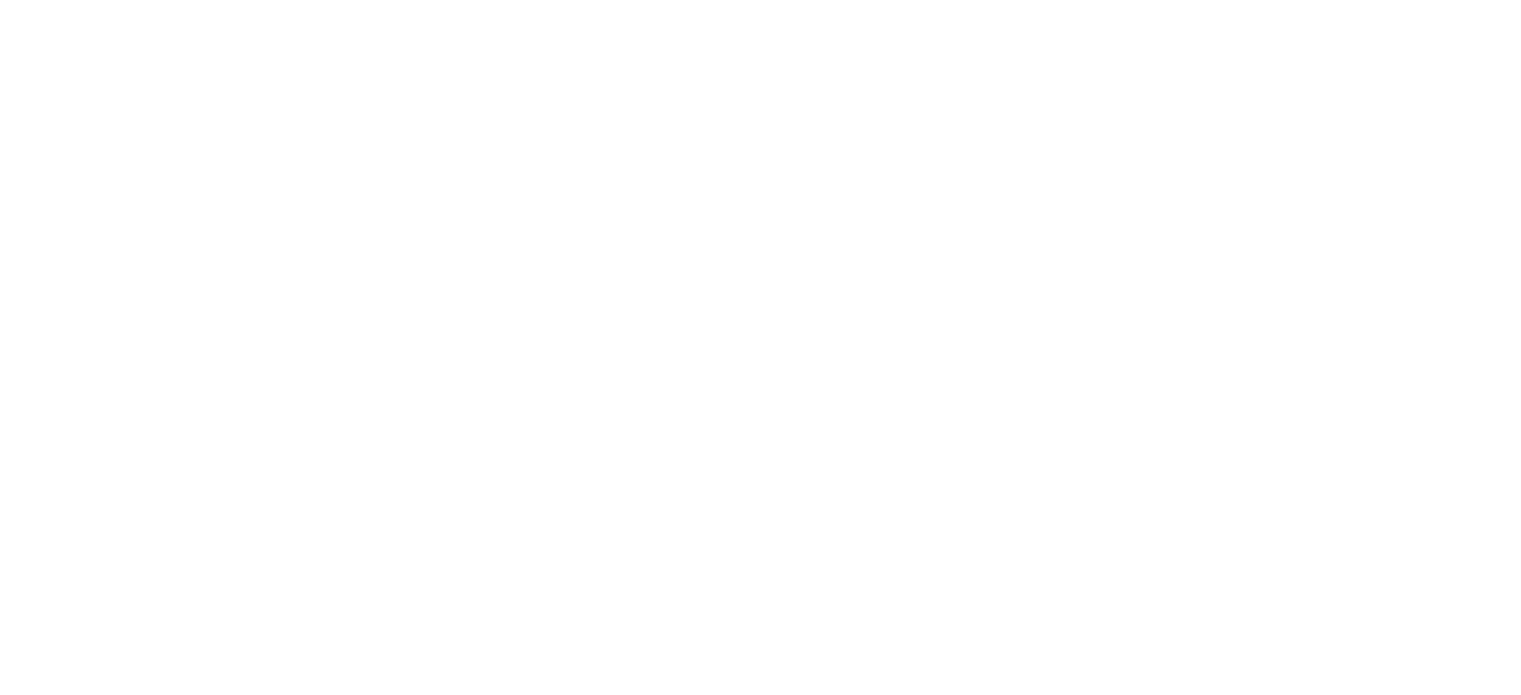 scroll, scrollTop: 0, scrollLeft: 0, axis: both 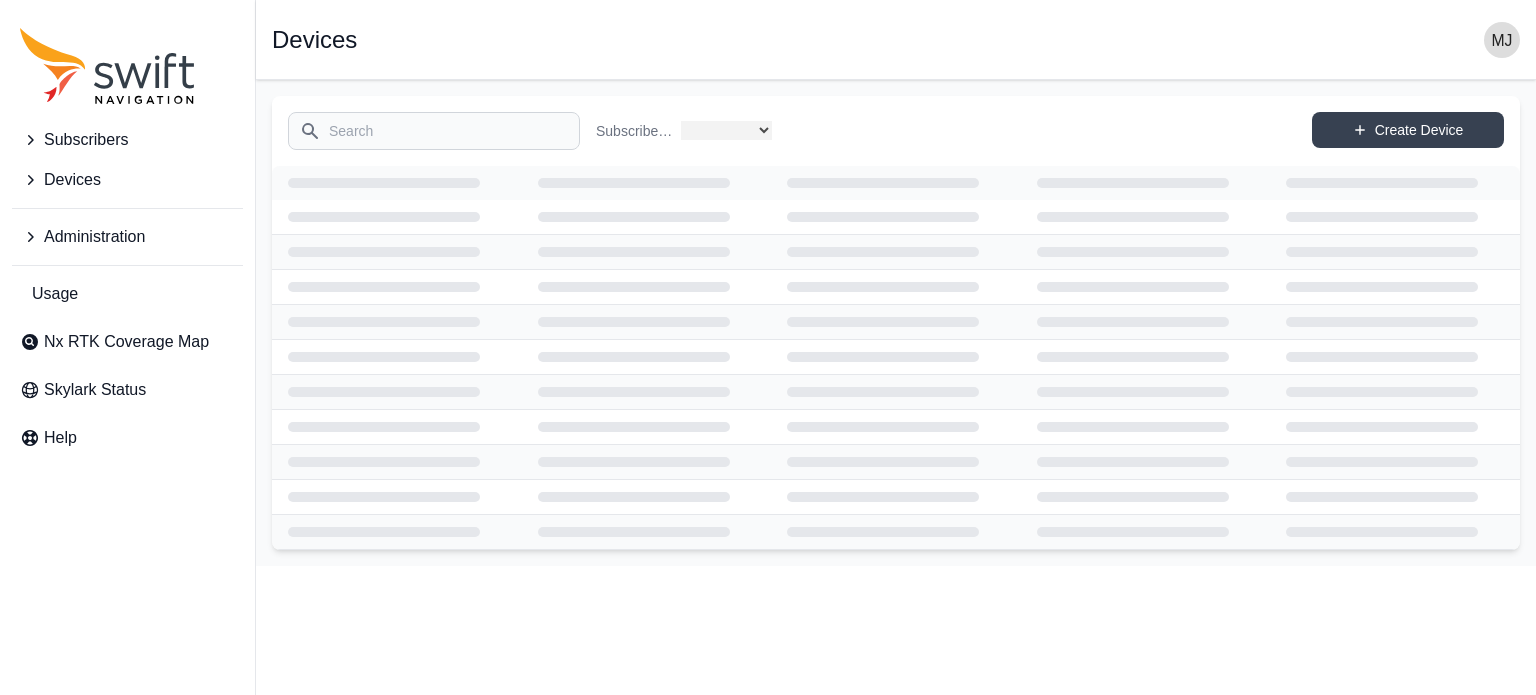 select on "b644441d-e755-4979-866a-1eb00d20fa50" 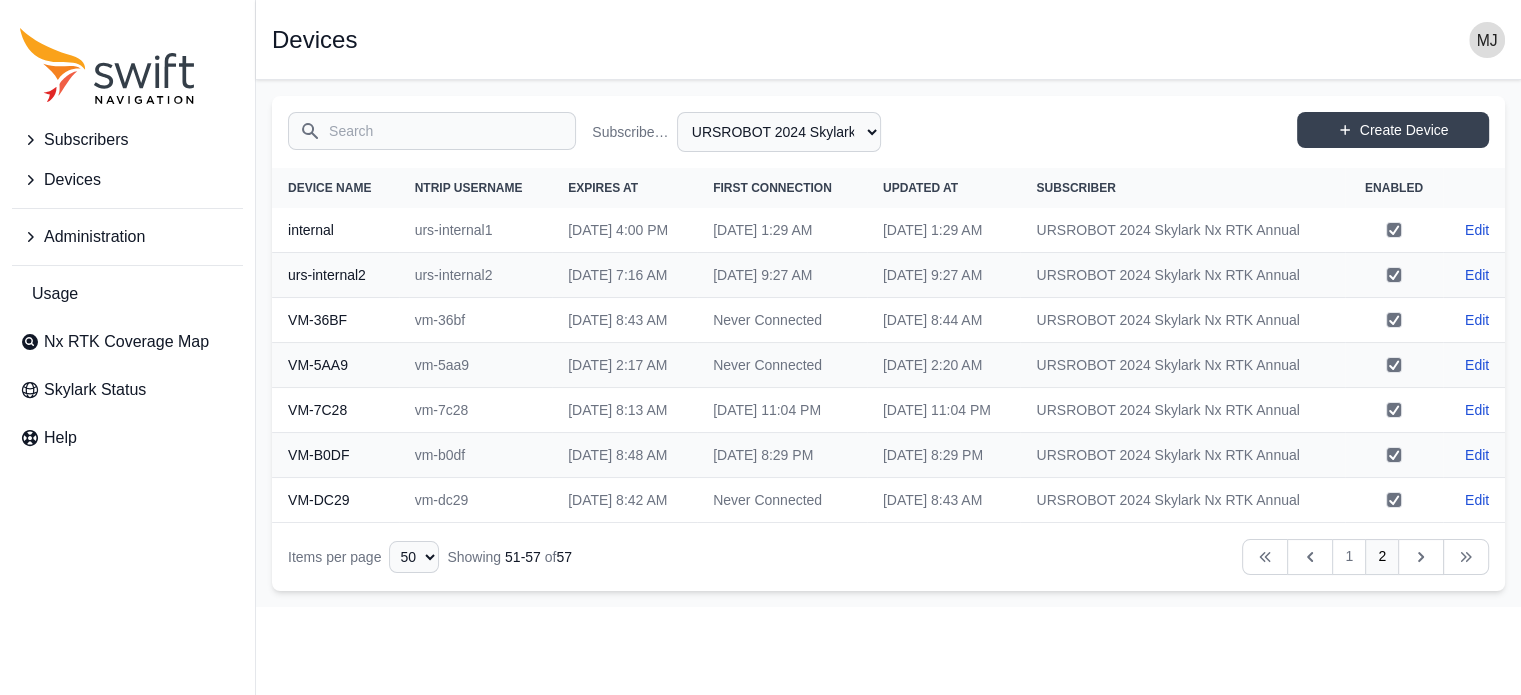 scroll, scrollTop: 64, scrollLeft: 0, axis: vertical 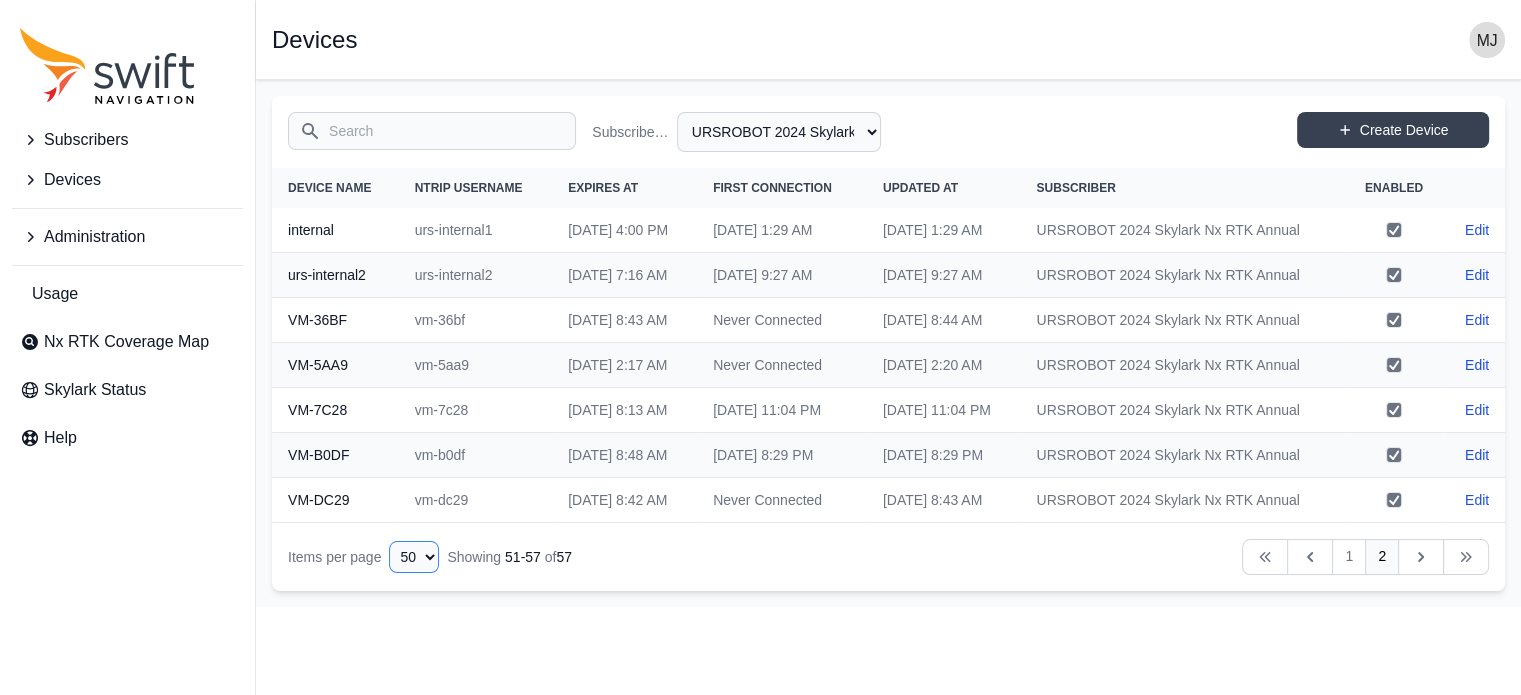 click on "10 15 20 25 50" at bounding box center [414, 557] 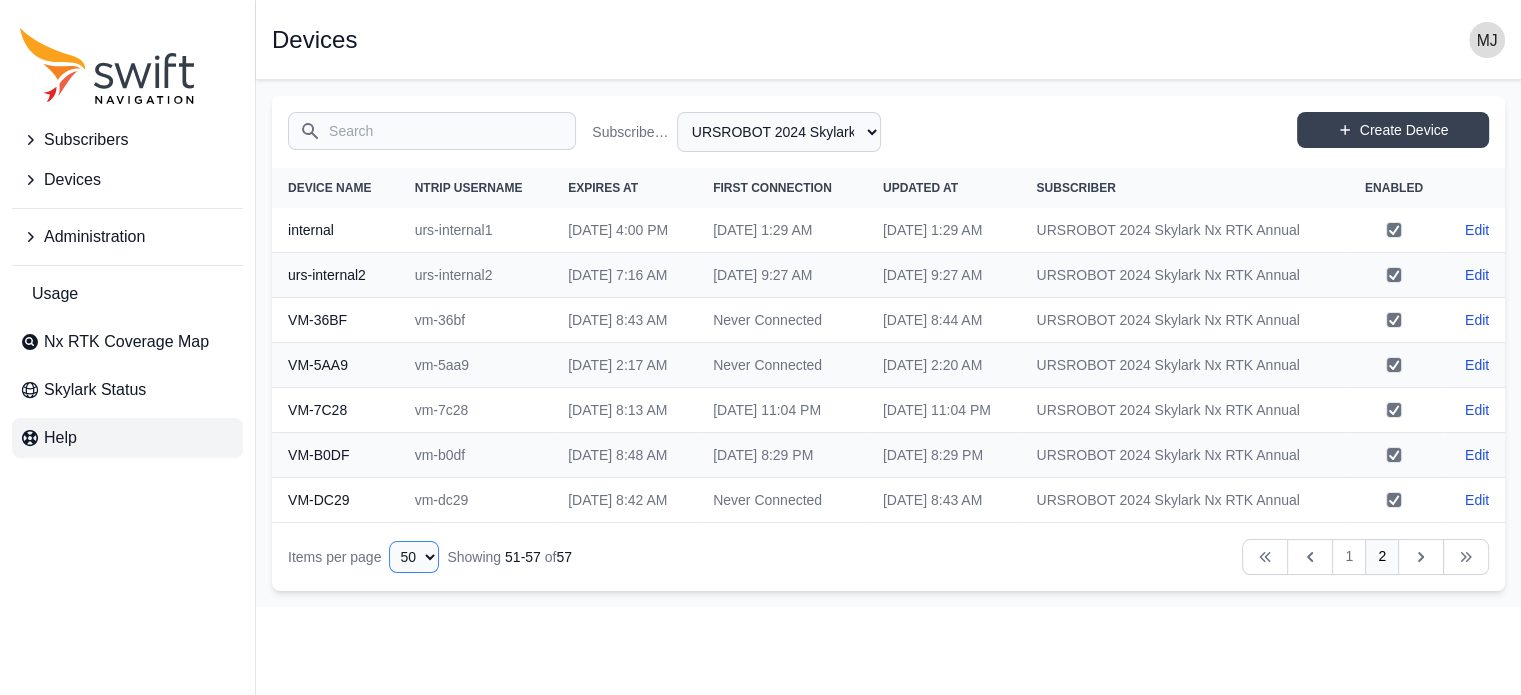 scroll, scrollTop: 0, scrollLeft: 0, axis: both 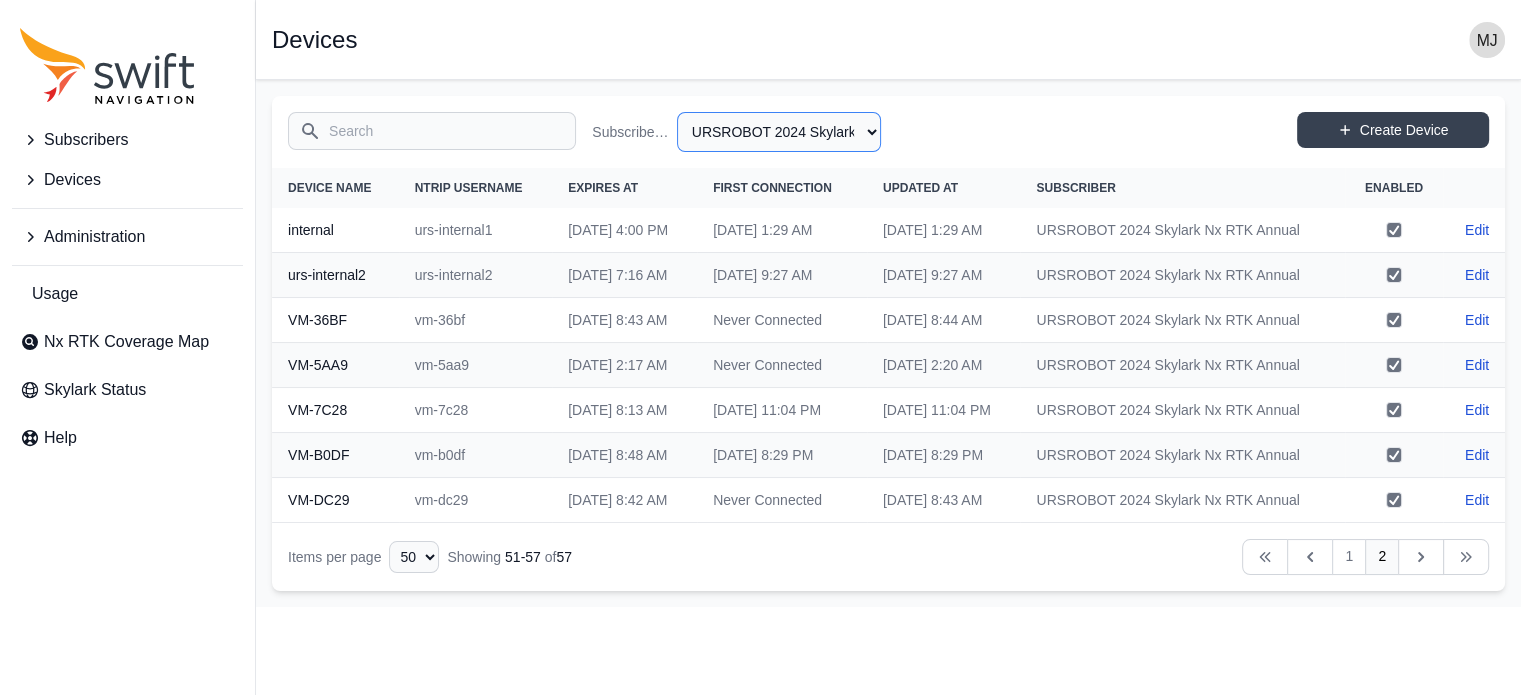click on "All Subscribers URSROBOT 2024 Skylark Nx RTK Annual URSROBOT 2024 Skylark Nx RTK Monthly" at bounding box center (779, 132) 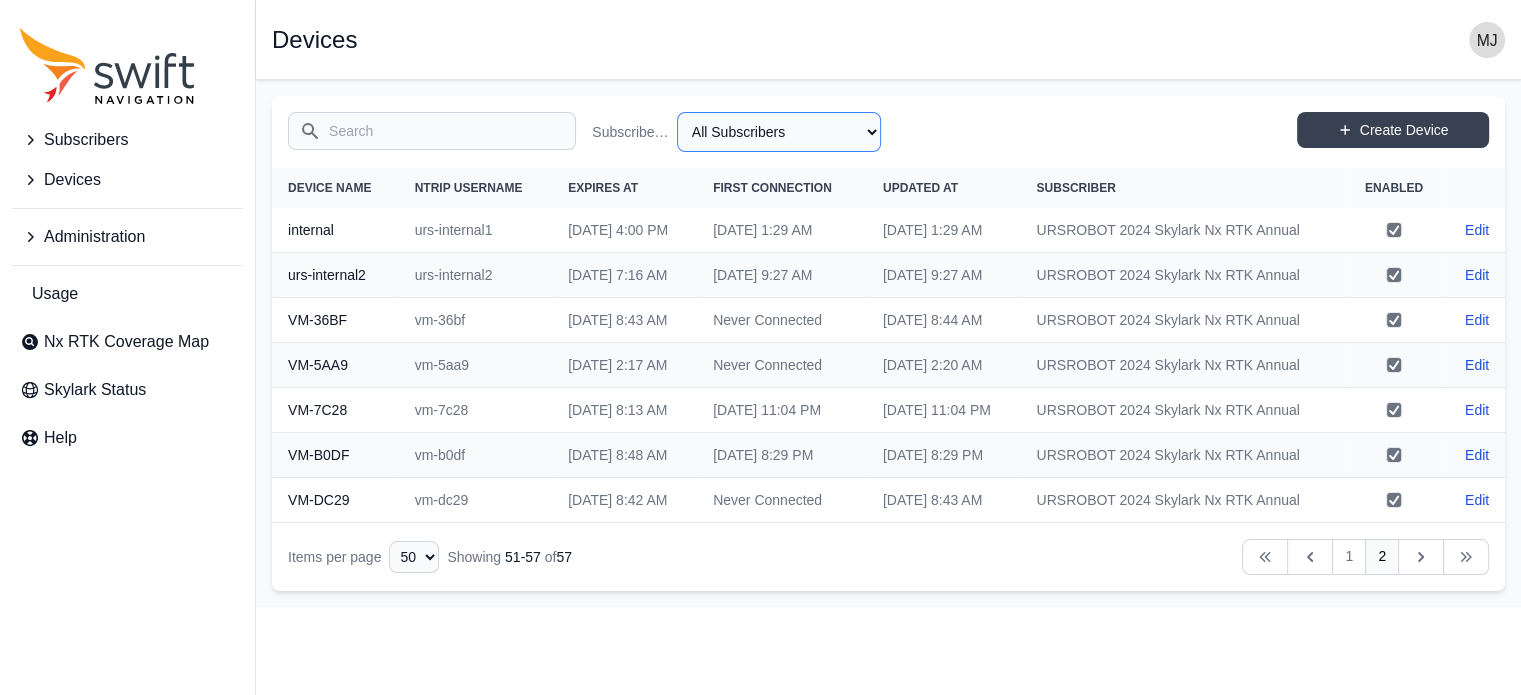 click on "All Subscribers URSROBOT 2024 Skylark Nx RTK Annual URSROBOT 2024 Skylark Nx RTK Monthly" at bounding box center [779, 132] 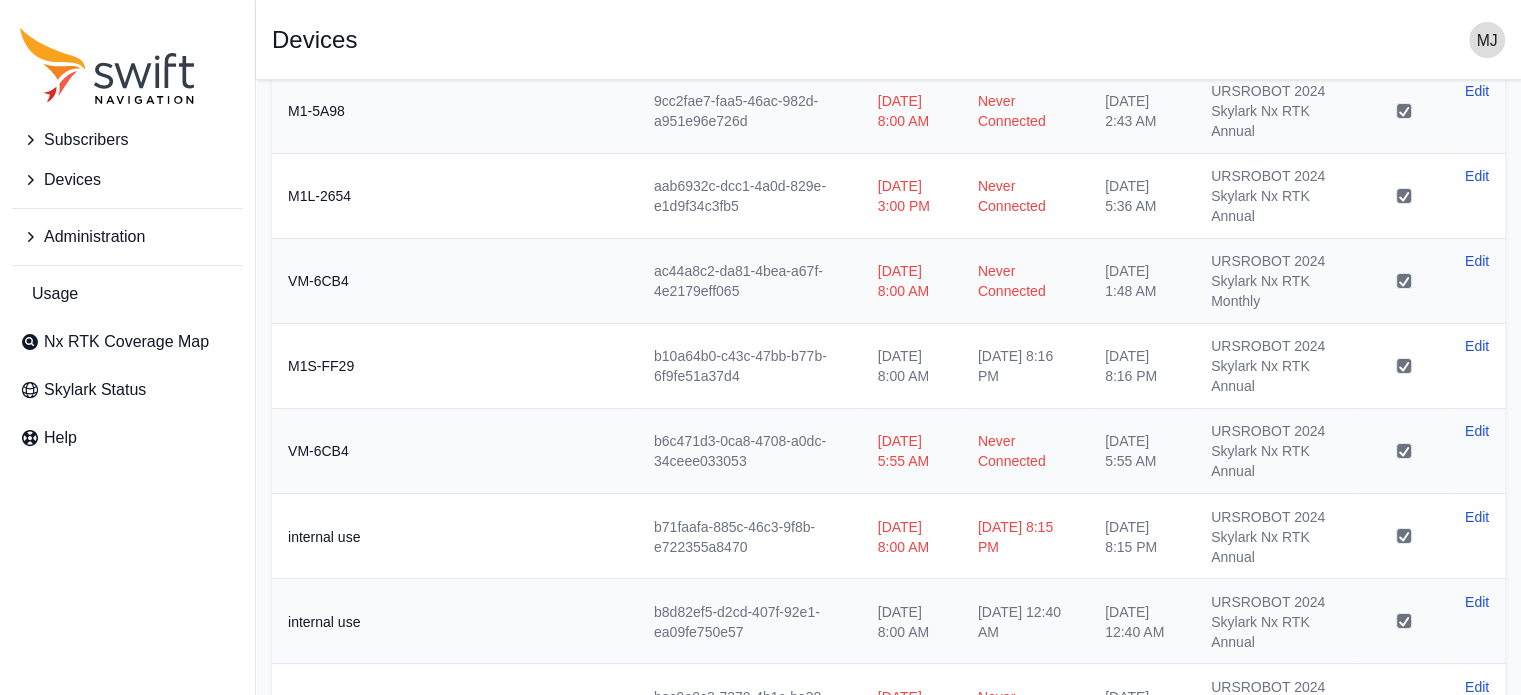 scroll, scrollTop: 3851, scrollLeft: 0, axis: vertical 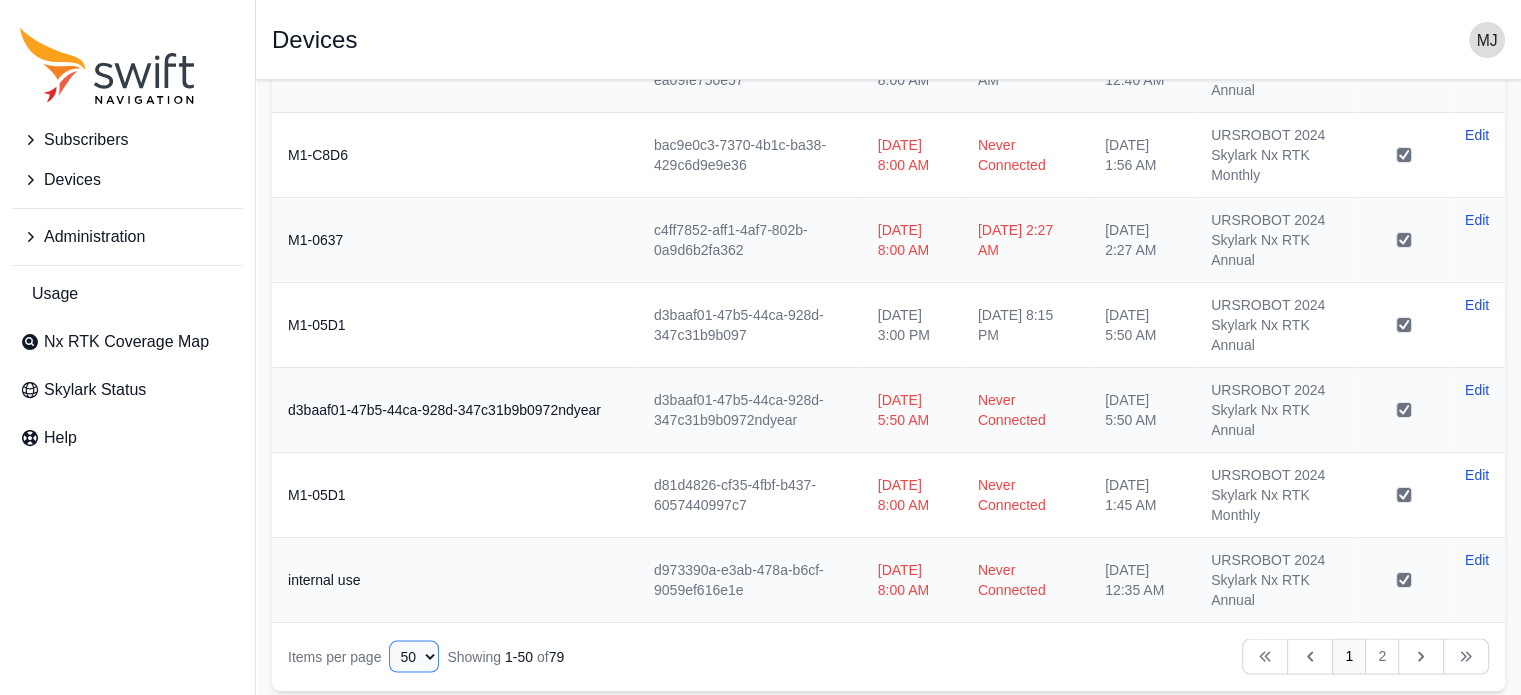 click on "10 15 20 25 50" at bounding box center (414, 657) 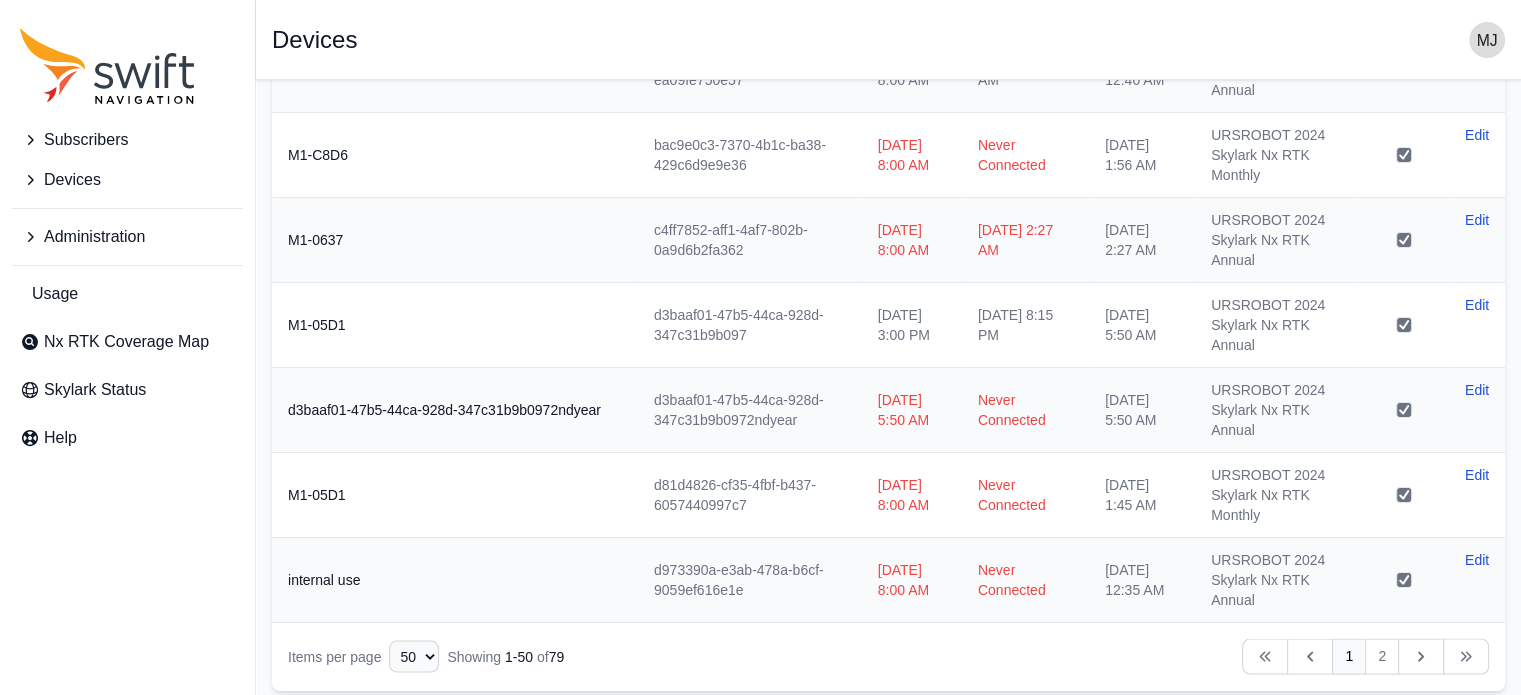 click on "Showing   1 - 50   of  79" at bounding box center (505, 657) 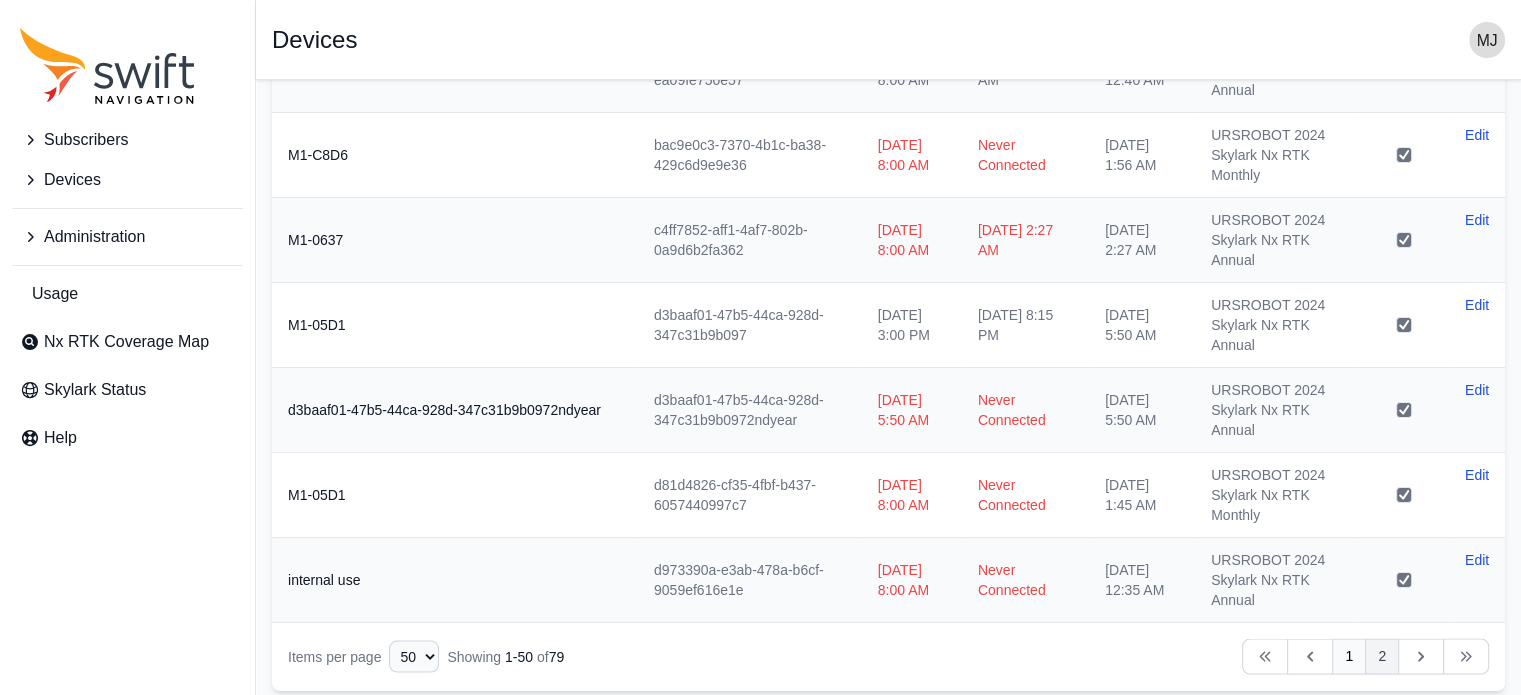 click on "2" at bounding box center [1382, 657] 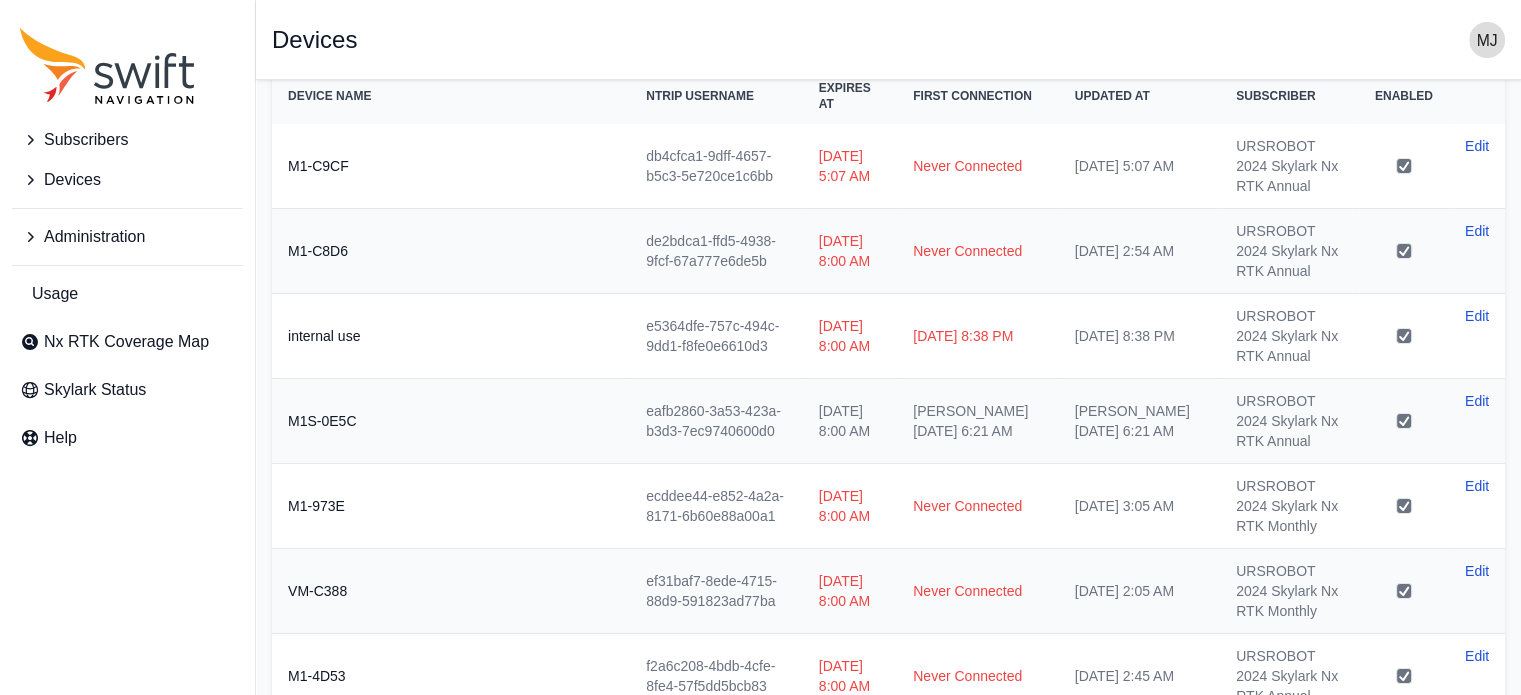 scroll, scrollTop: 0, scrollLeft: 0, axis: both 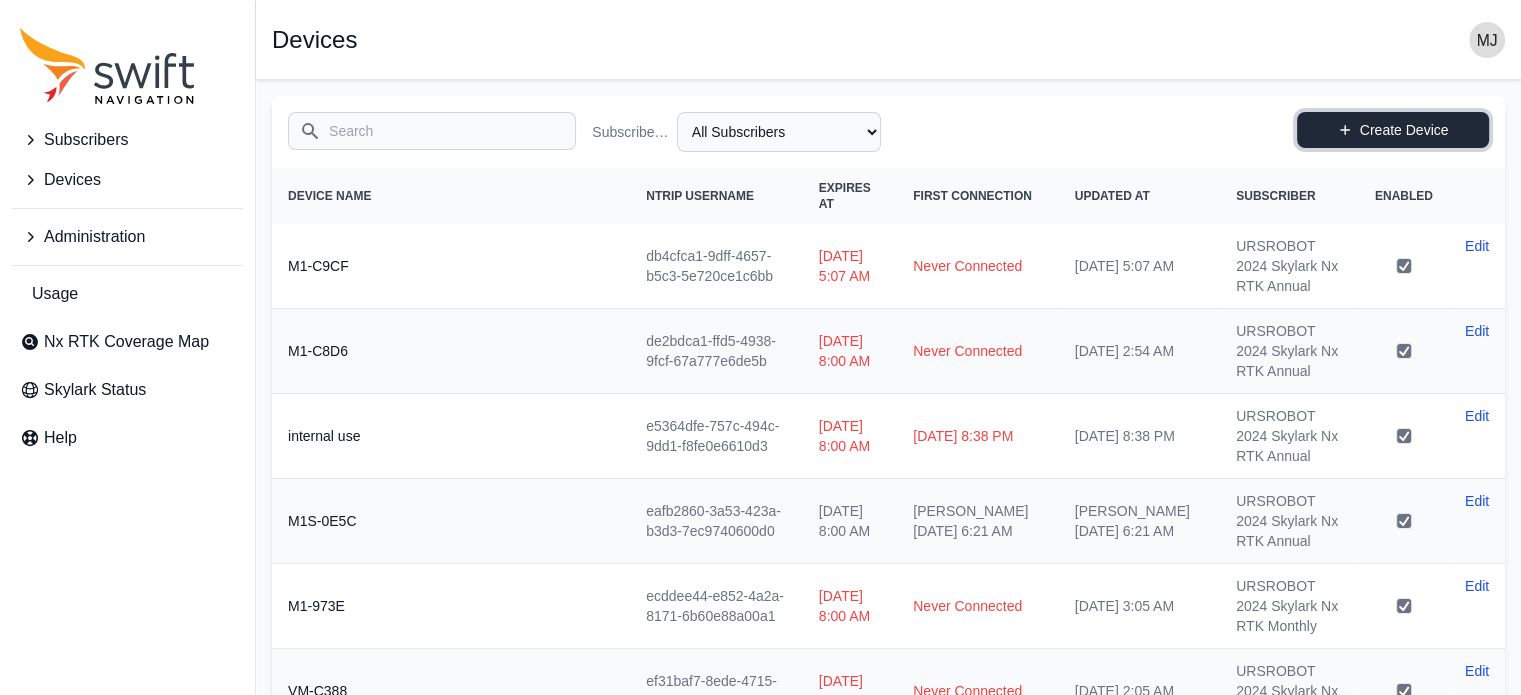 click on "Create Device" at bounding box center (1393, 130) 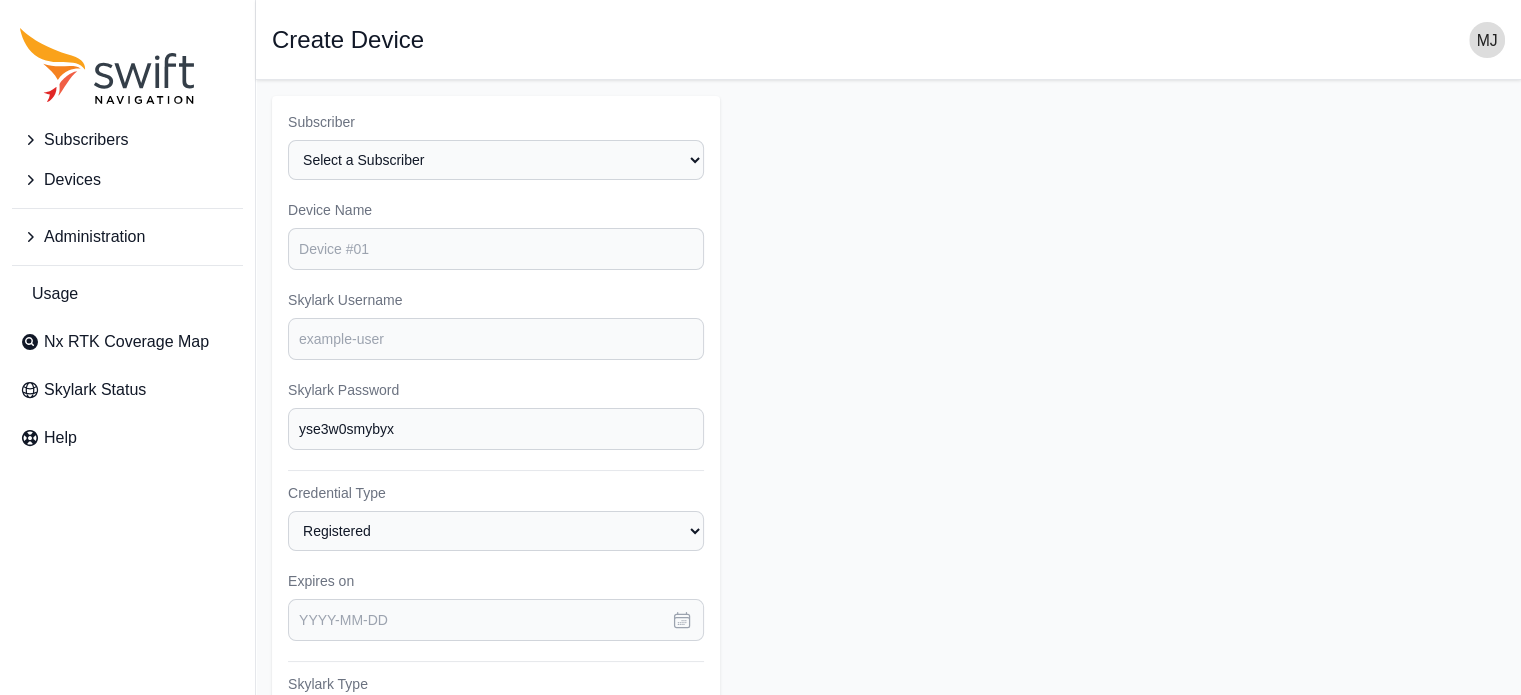 drag, startPoint x: 991, startPoint y: 508, endPoint x: 1009, endPoint y: 492, distance: 24.083189 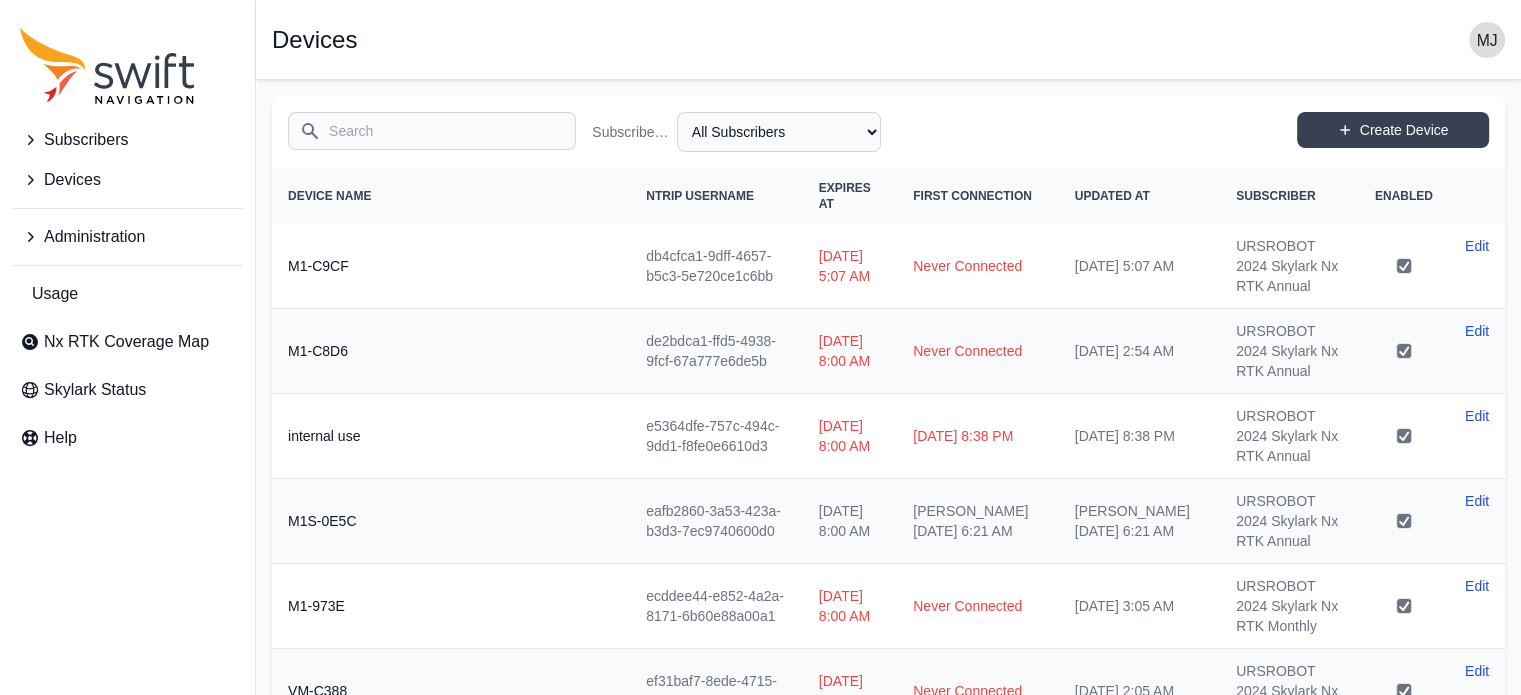 click on "M1-C8D6" at bounding box center (451, 351) 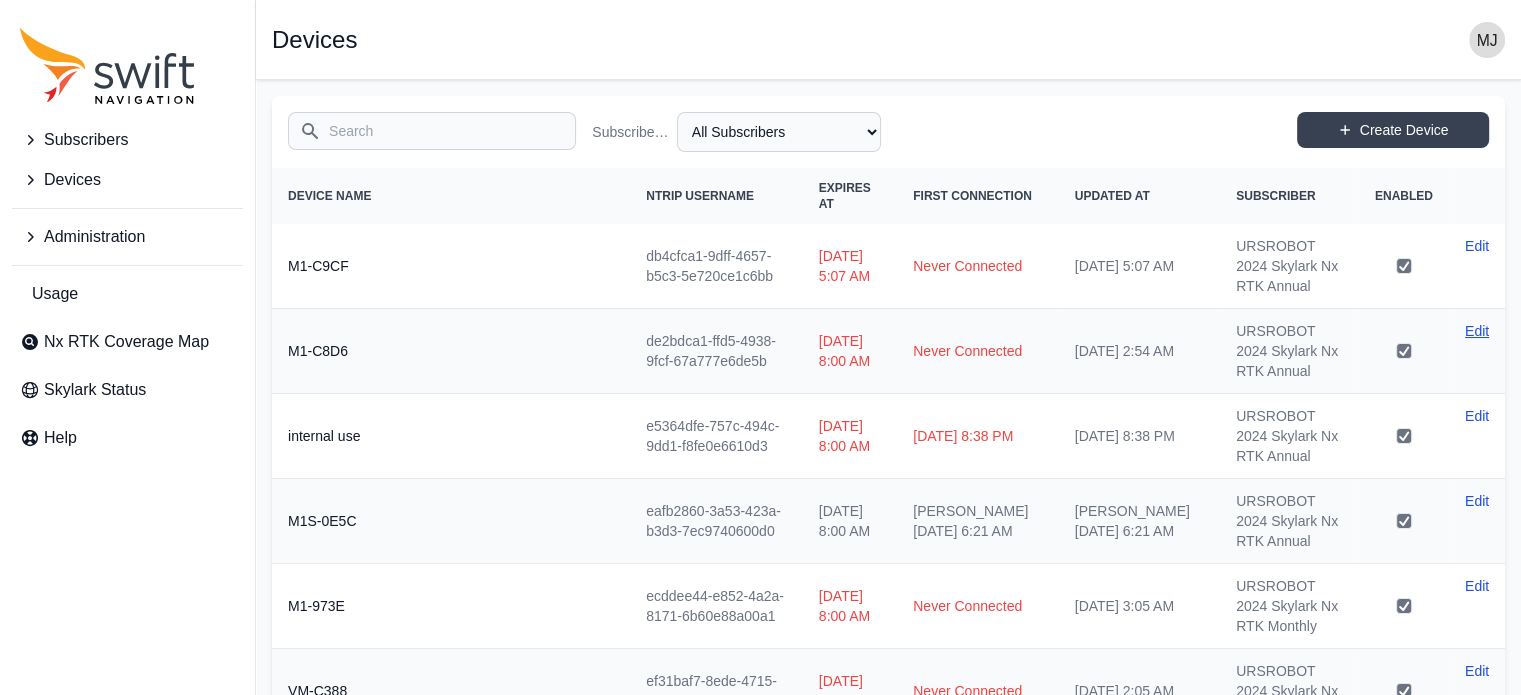 click on "Edit" at bounding box center (1477, 331) 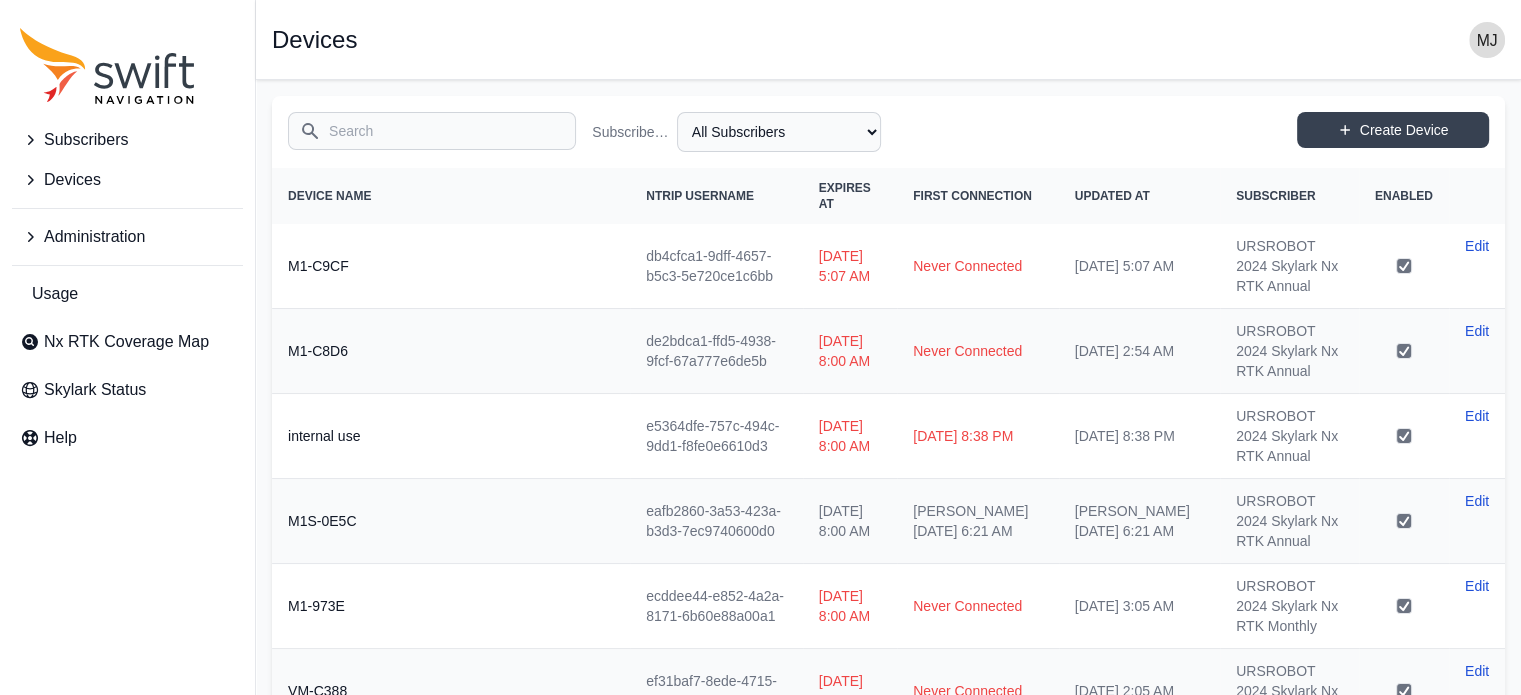 select on "b644441d-e755-4979-866a-1eb00d20fa50" 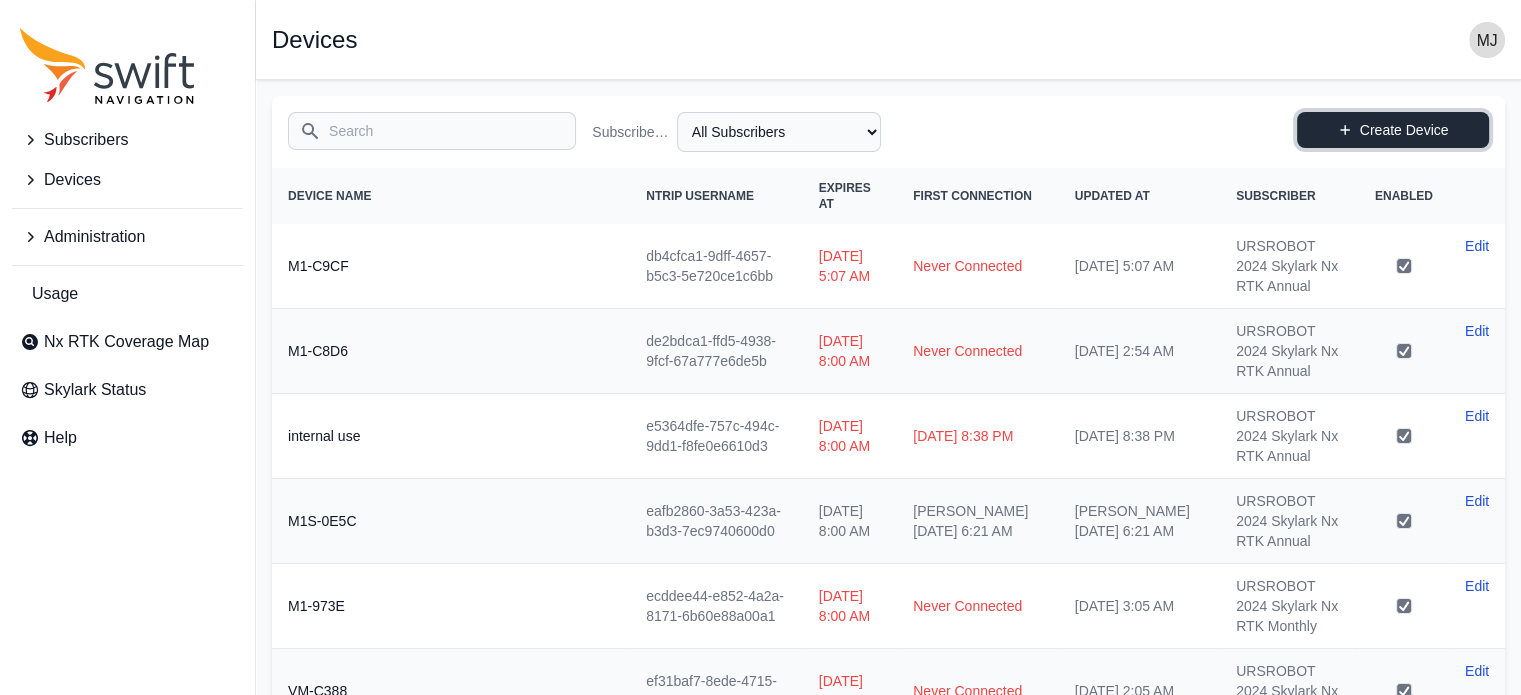 click on "Create Device" at bounding box center (1393, 130) 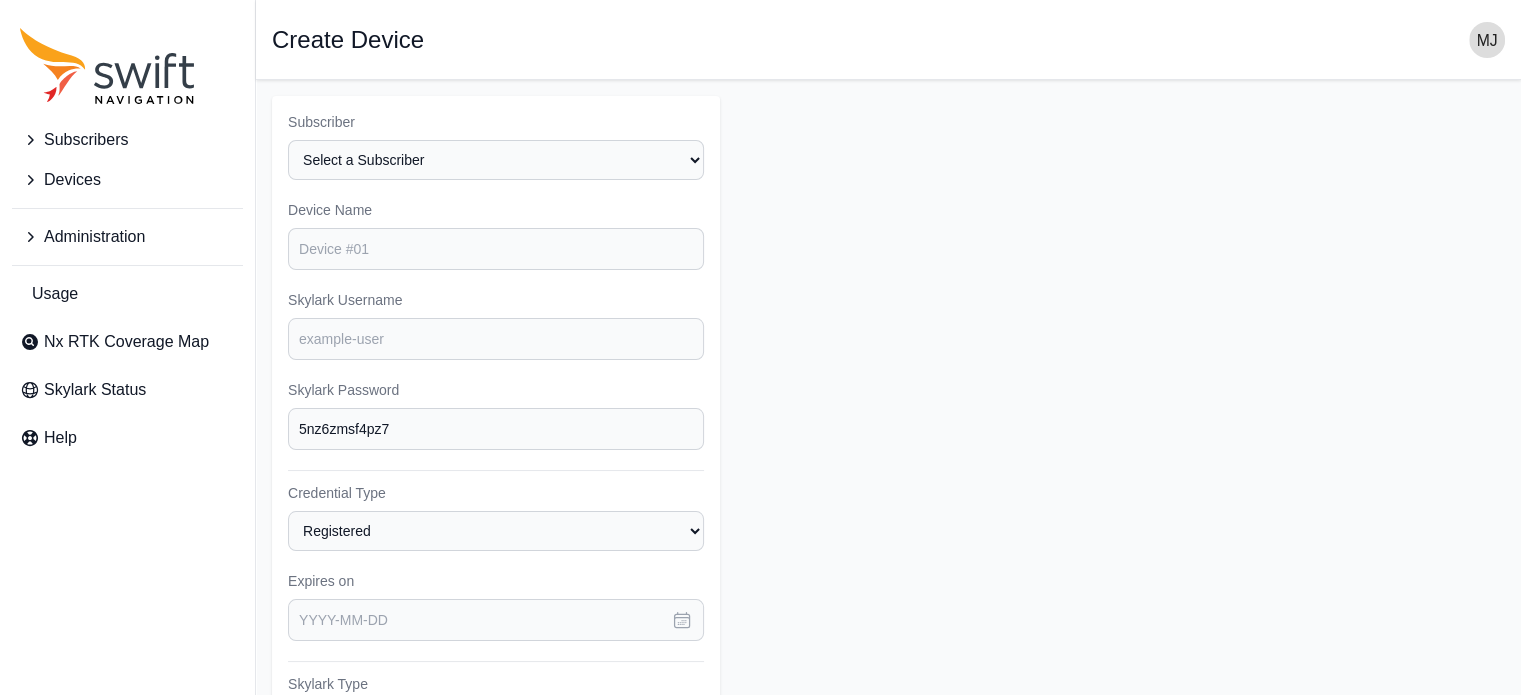 scroll, scrollTop: 100, scrollLeft: 0, axis: vertical 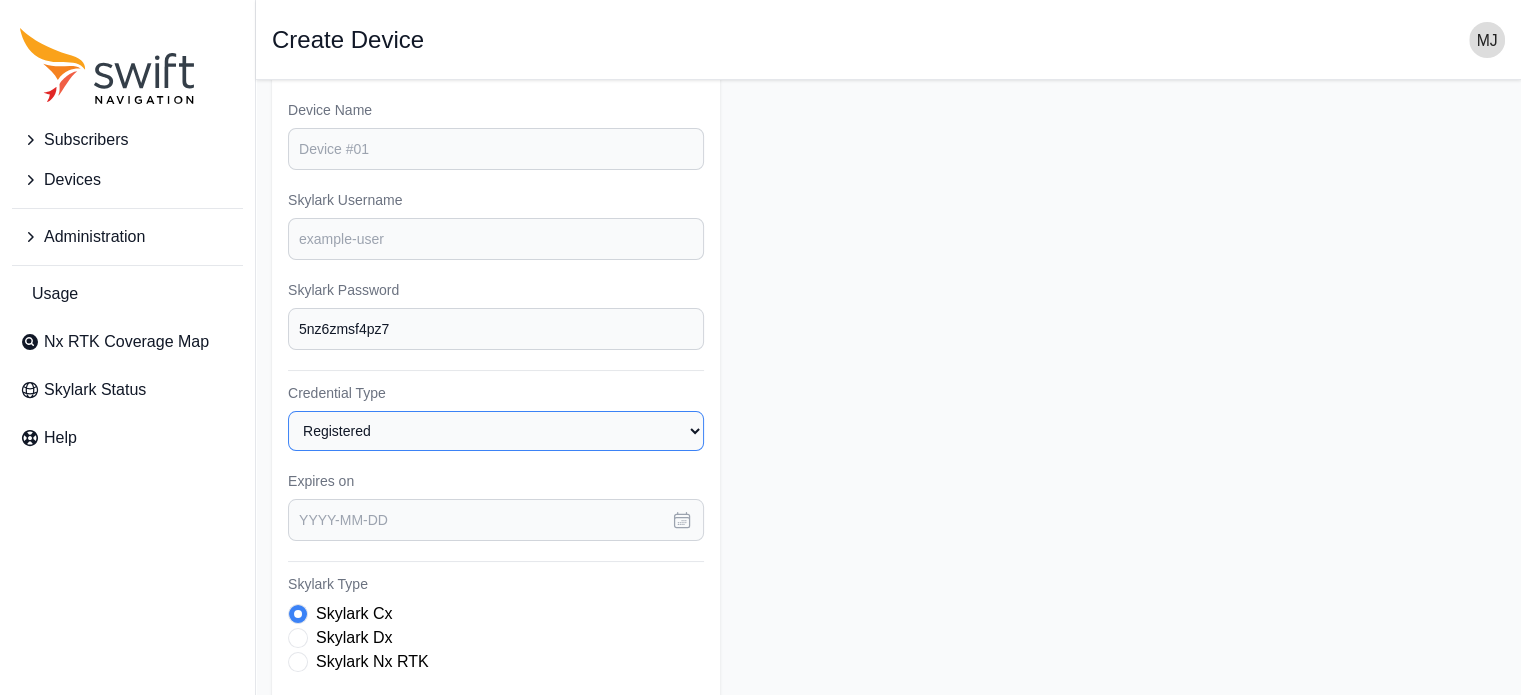 click on "Registered Preprovisioned" at bounding box center [496, 431] 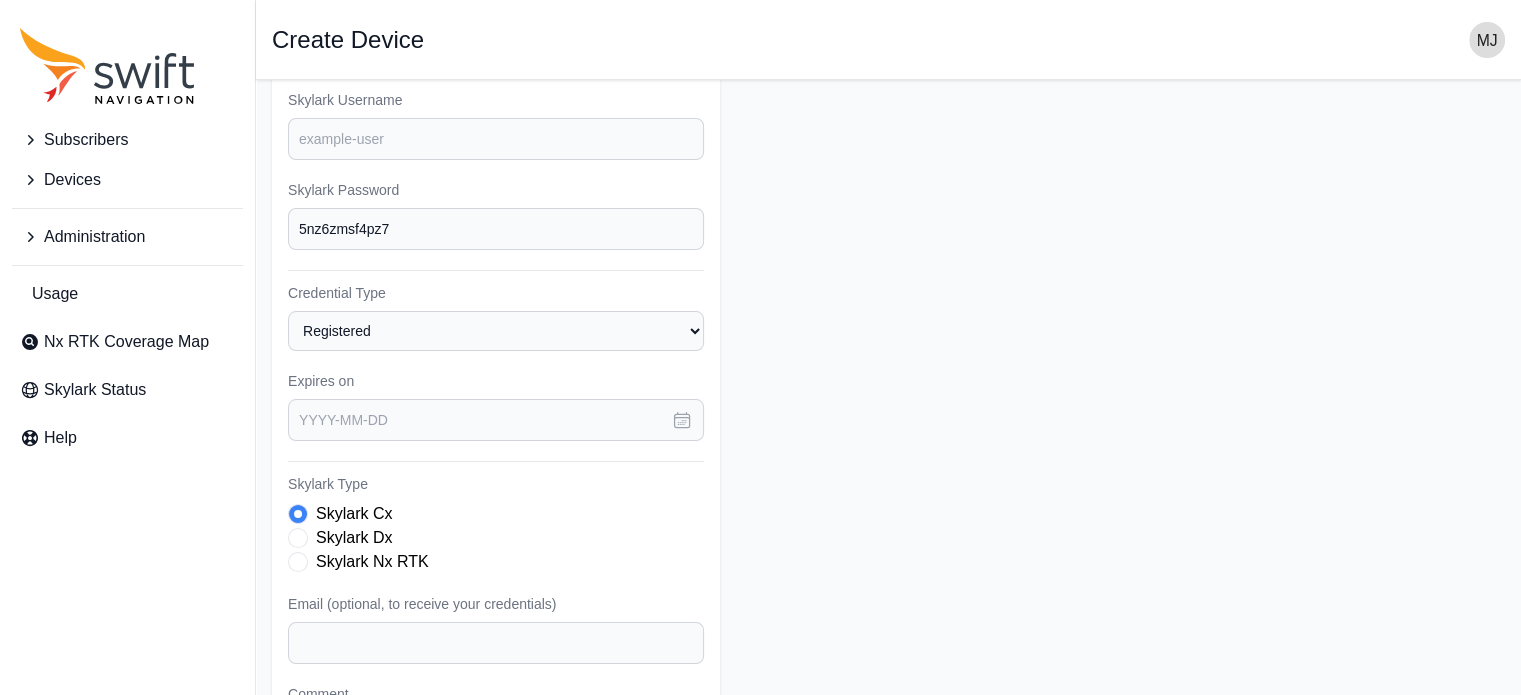 click 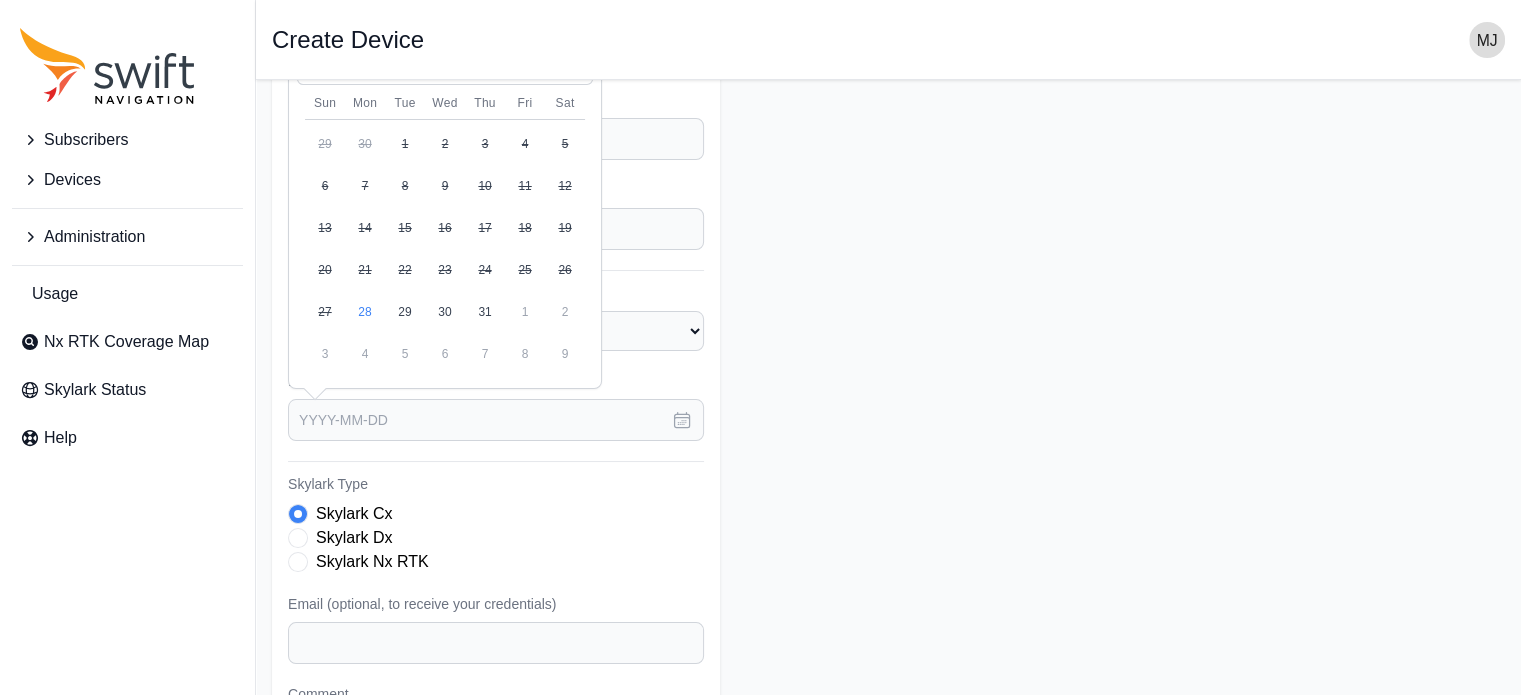 click on "Subscriber Select a Subscriber URSROBOT 2024 Skylark Nx RTK Annual URSROBOT 2024 Skylark Nx RTK Monthly Device Name Skylark Username Skylark Password [SECURITY_DATA] Credential Type Registered Preprovisioned Expires on [DATE] Sun Mon Tue Wed Thu Fri Sat 29 30 1 2 3 4 5 6 7 8 9 10 11 12 13 14 15 16 17 18 19 20 21 22 23 24 25 26 27 28 29 30 31 1 2 3 4 5 6 7 8 9 Skylark Type Skylark Cx Skylark Dx Skylark Nx RTK Email (optional, to receive your credentials) Comment Reset Submit" at bounding box center [888, 401] 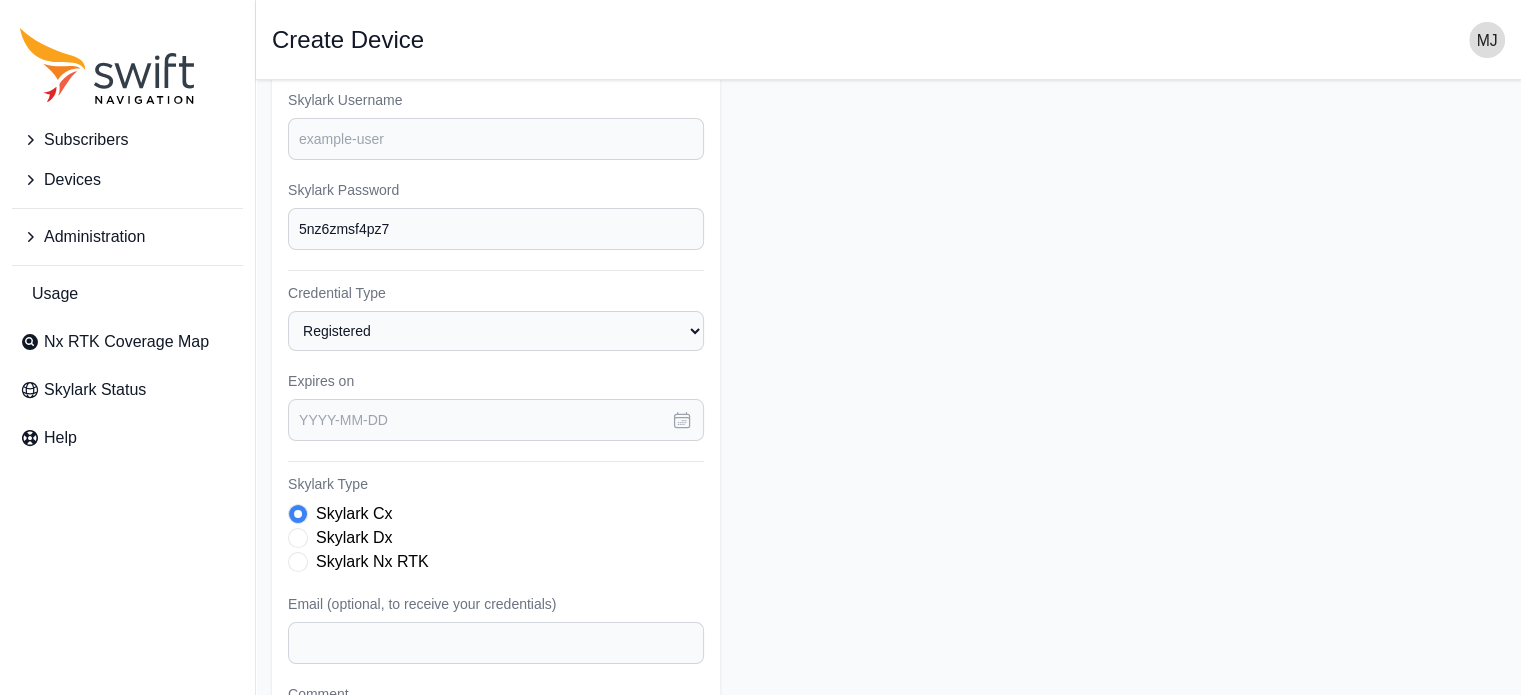 scroll, scrollTop: 0, scrollLeft: 0, axis: both 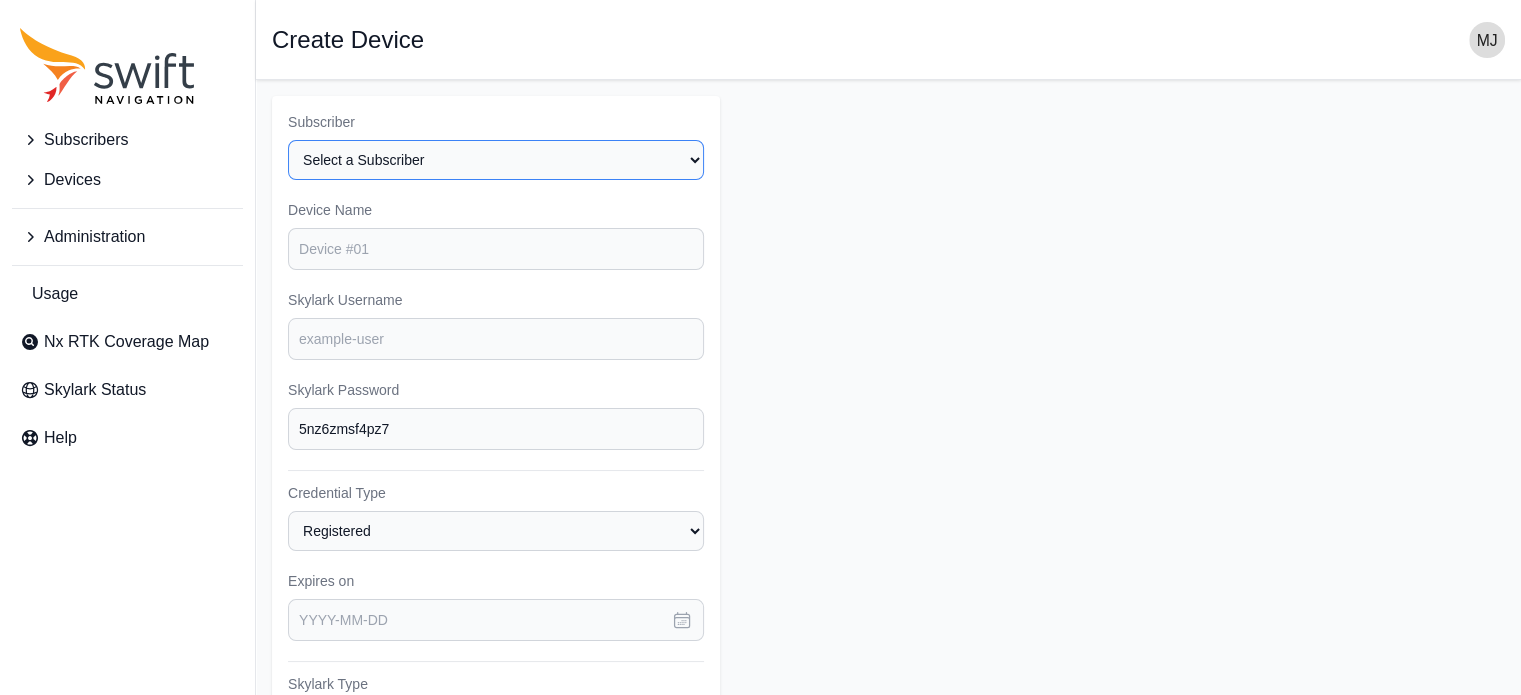 click on "Select a Subscriber URSROBOT 2024 Skylark Nx RTK Annual URSROBOT 2024 Skylark Nx RTK Monthly" at bounding box center [496, 160] 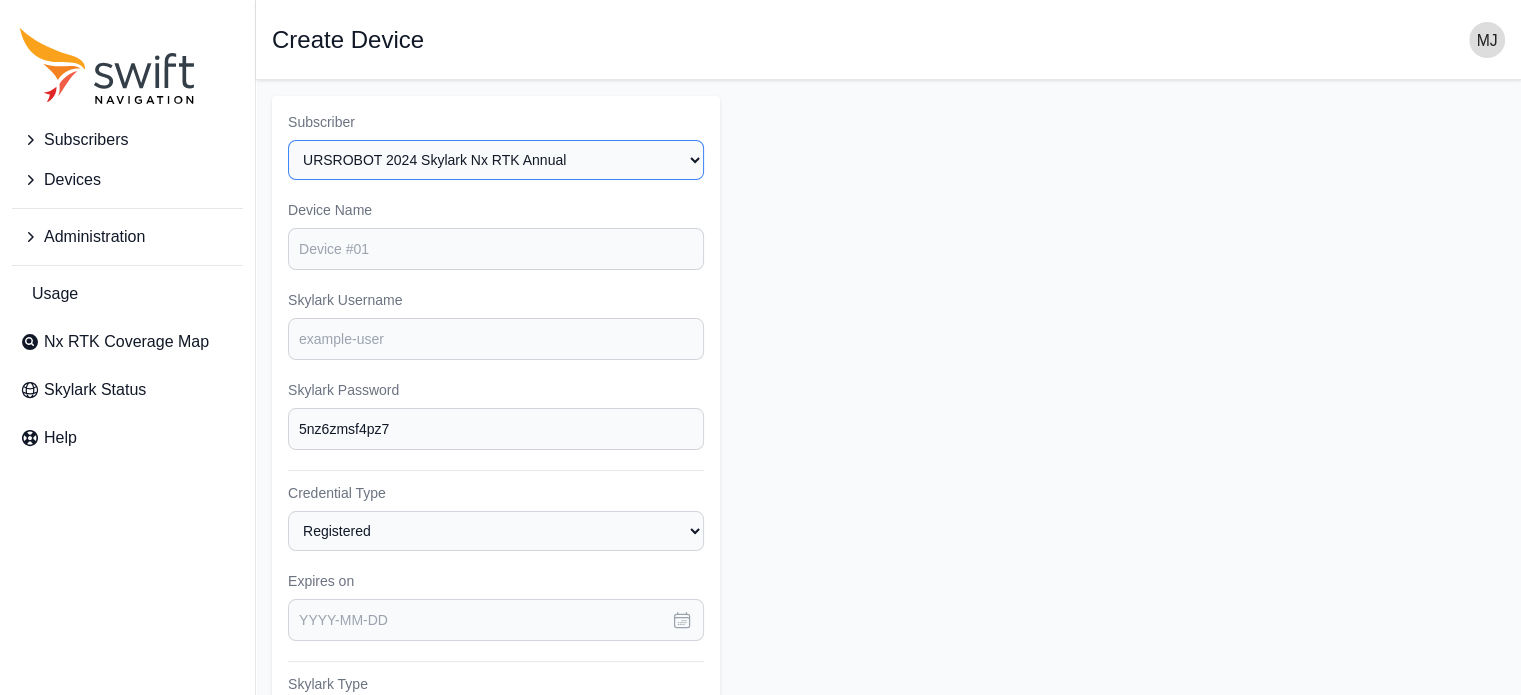 click on "Select a Subscriber URSROBOT 2024 Skylark Nx RTK Annual URSROBOT 2024 Skylark Nx RTK Monthly" at bounding box center [496, 160] 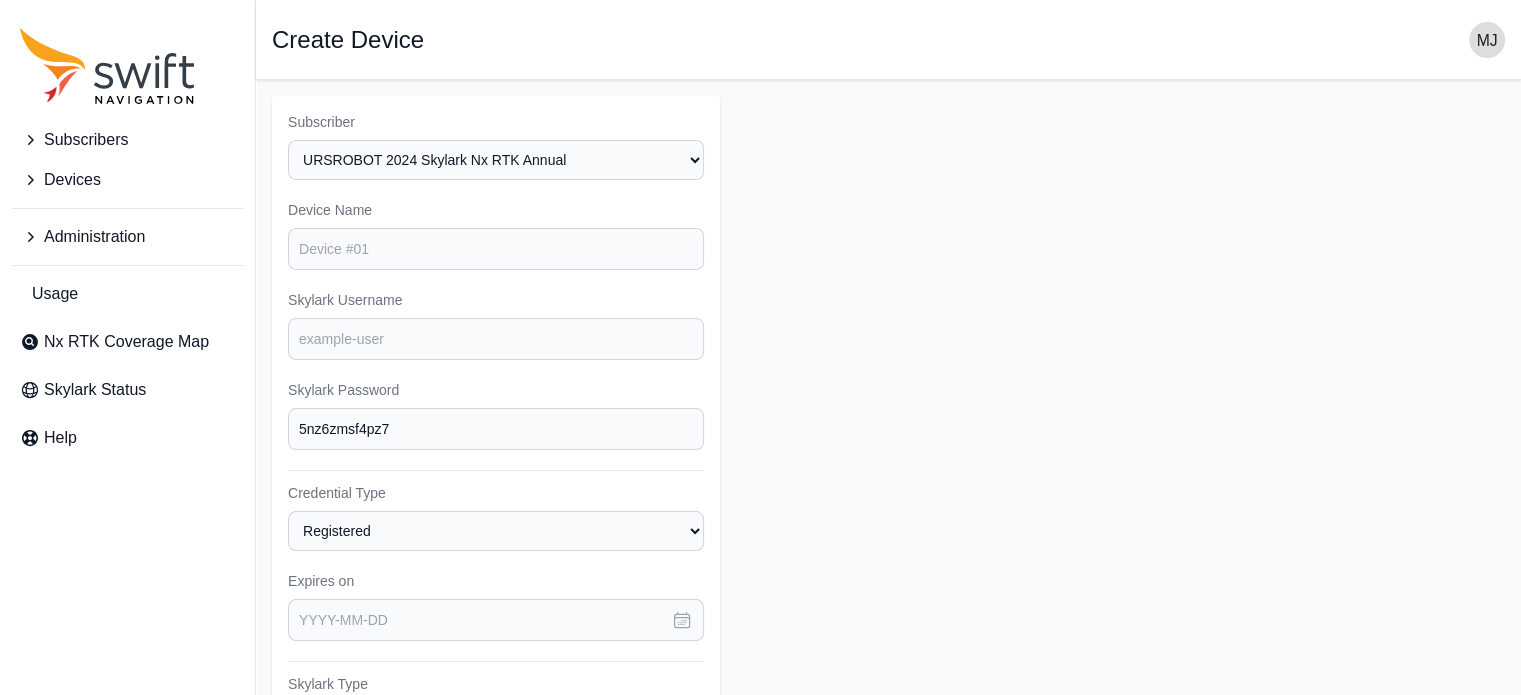click on "Device Name" at bounding box center [496, 210] 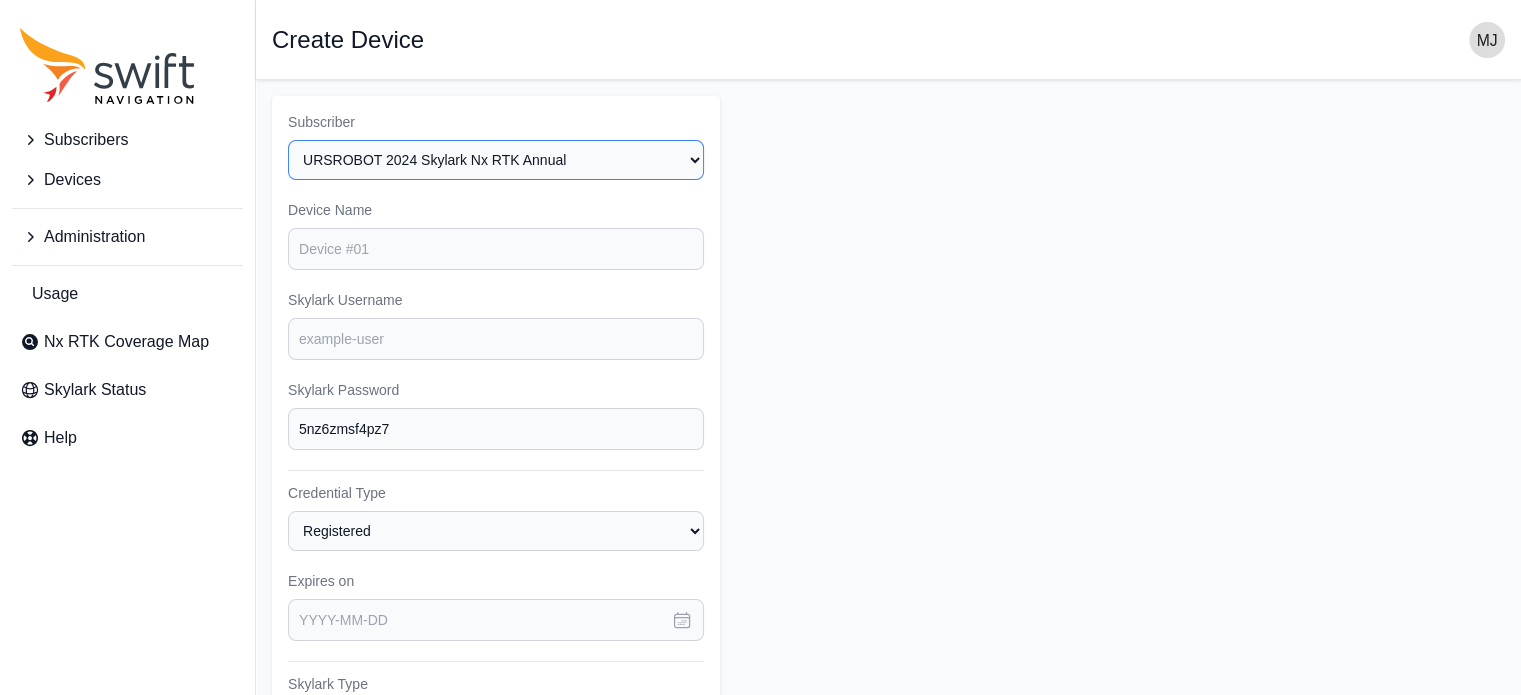 click on "Select a Subscriber URSROBOT 2024 Skylark Nx RTK Annual URSROBOT 2024 Skylark Nx RTK Monthly" at bounding box center (496, 160) 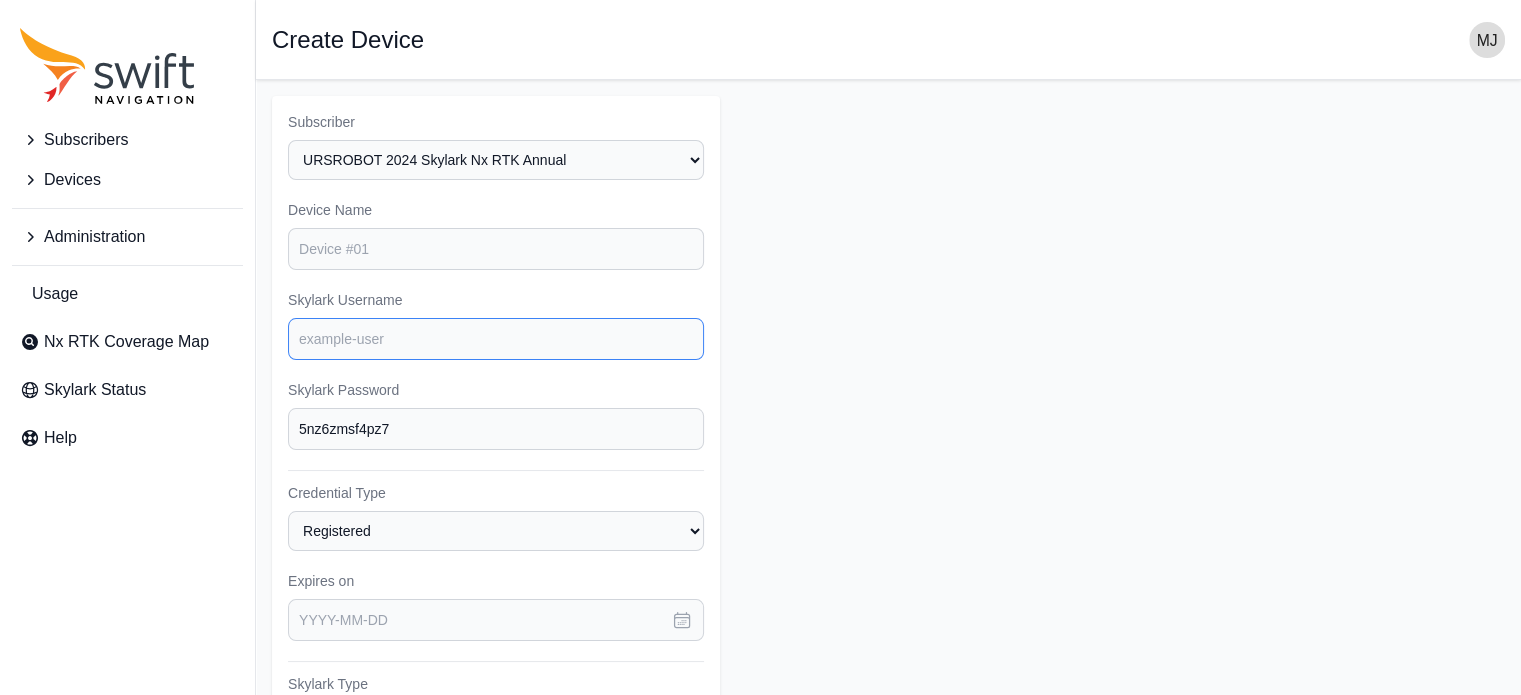click on "Skylark Username" at bounding box center [496, 339] 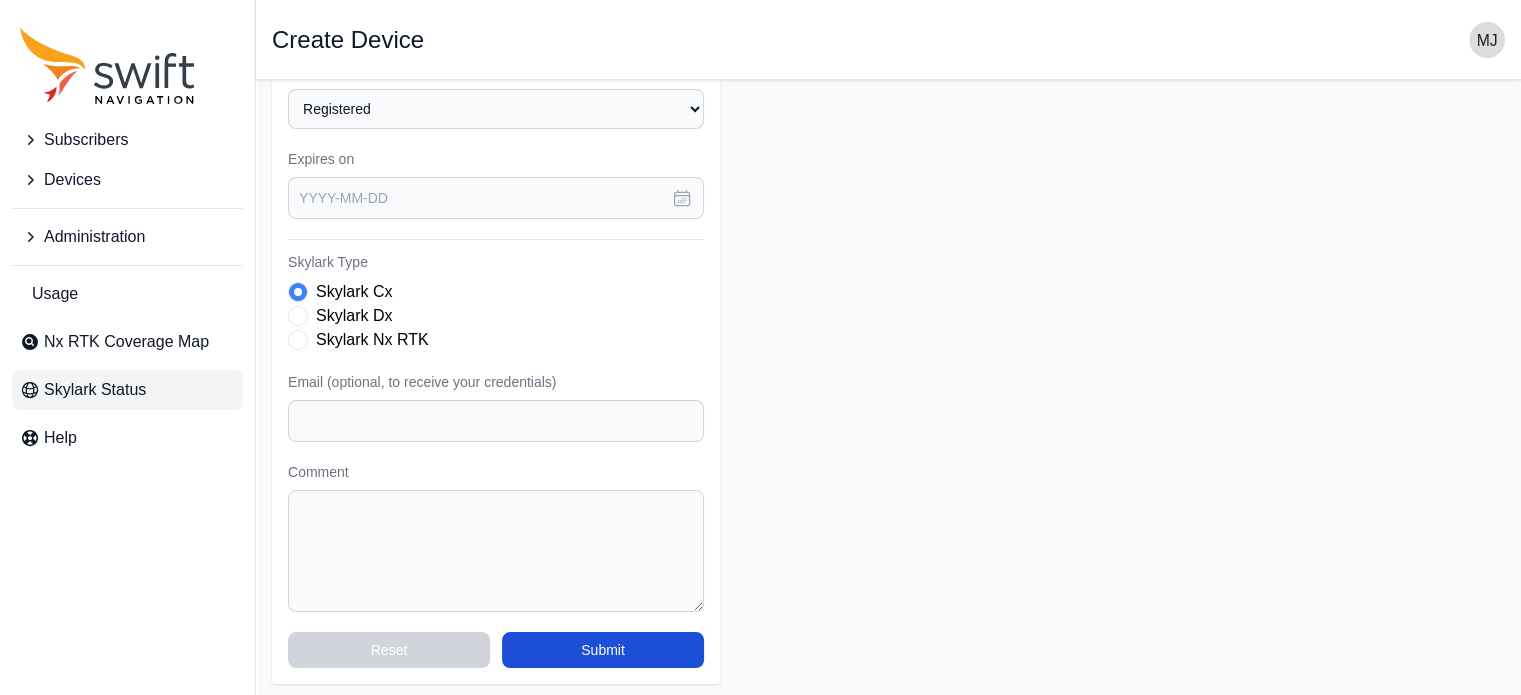 scroll, scrollTop: 446, scrollLeft: 0, axis: vertical 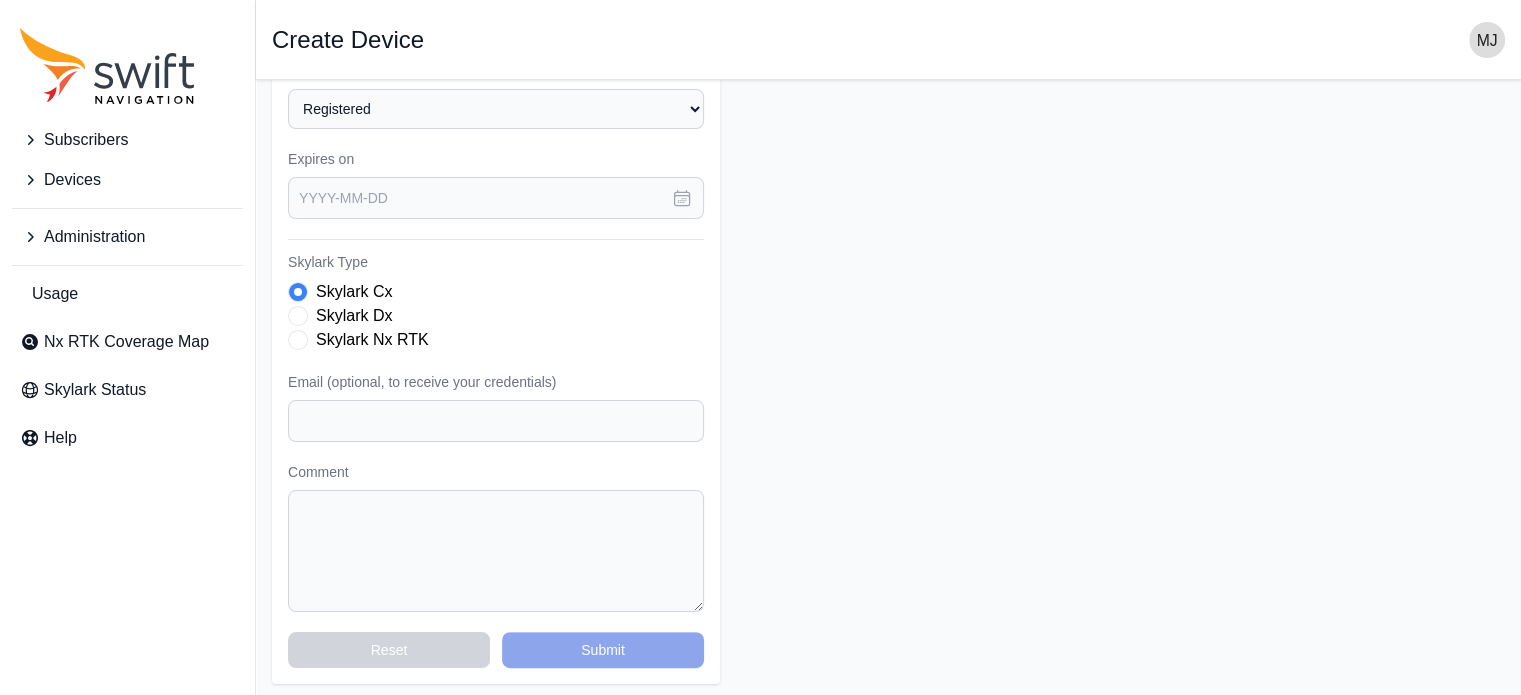 drag, startPoint x: 500, startPoint y: 171, endPoint x: 515, endPoint y: 179, distance: 17 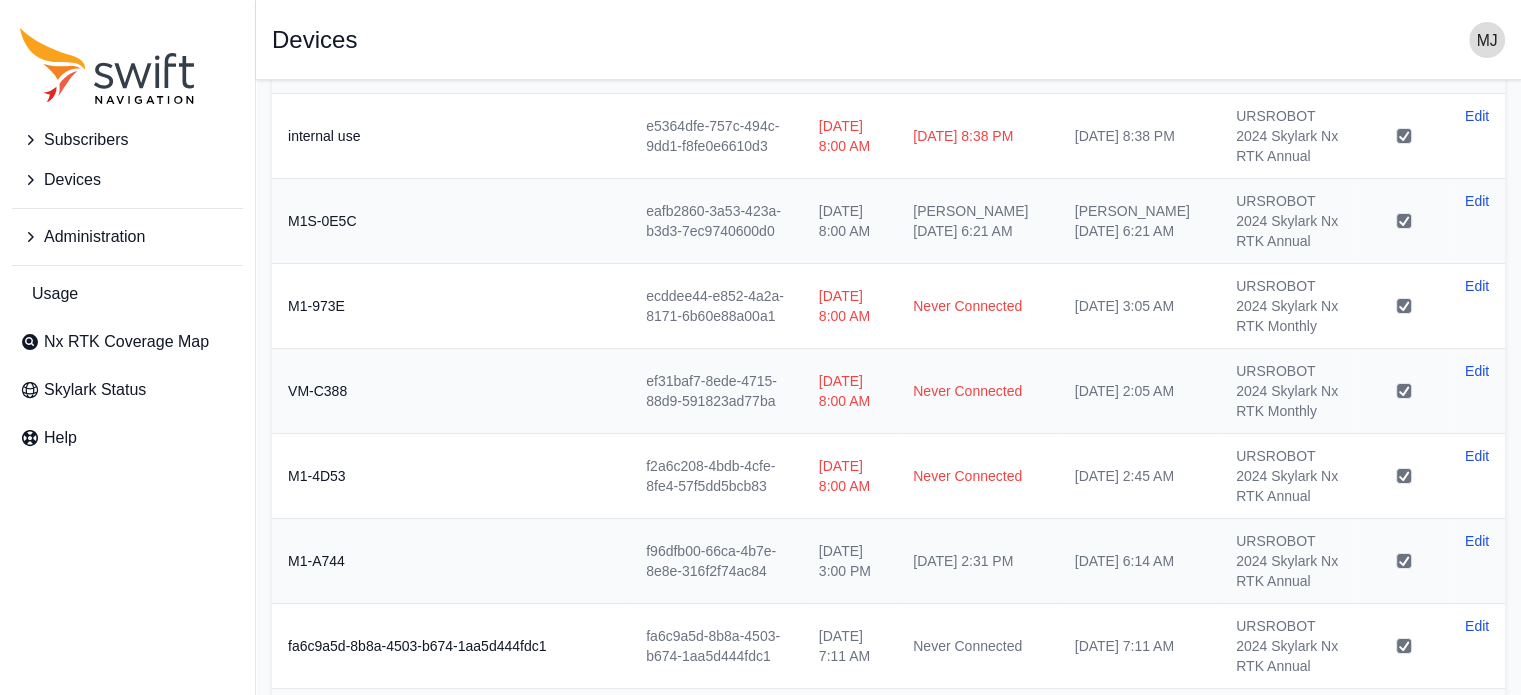 scroll, scrollTop: 500, scrollLeft: 0, axis: vertical 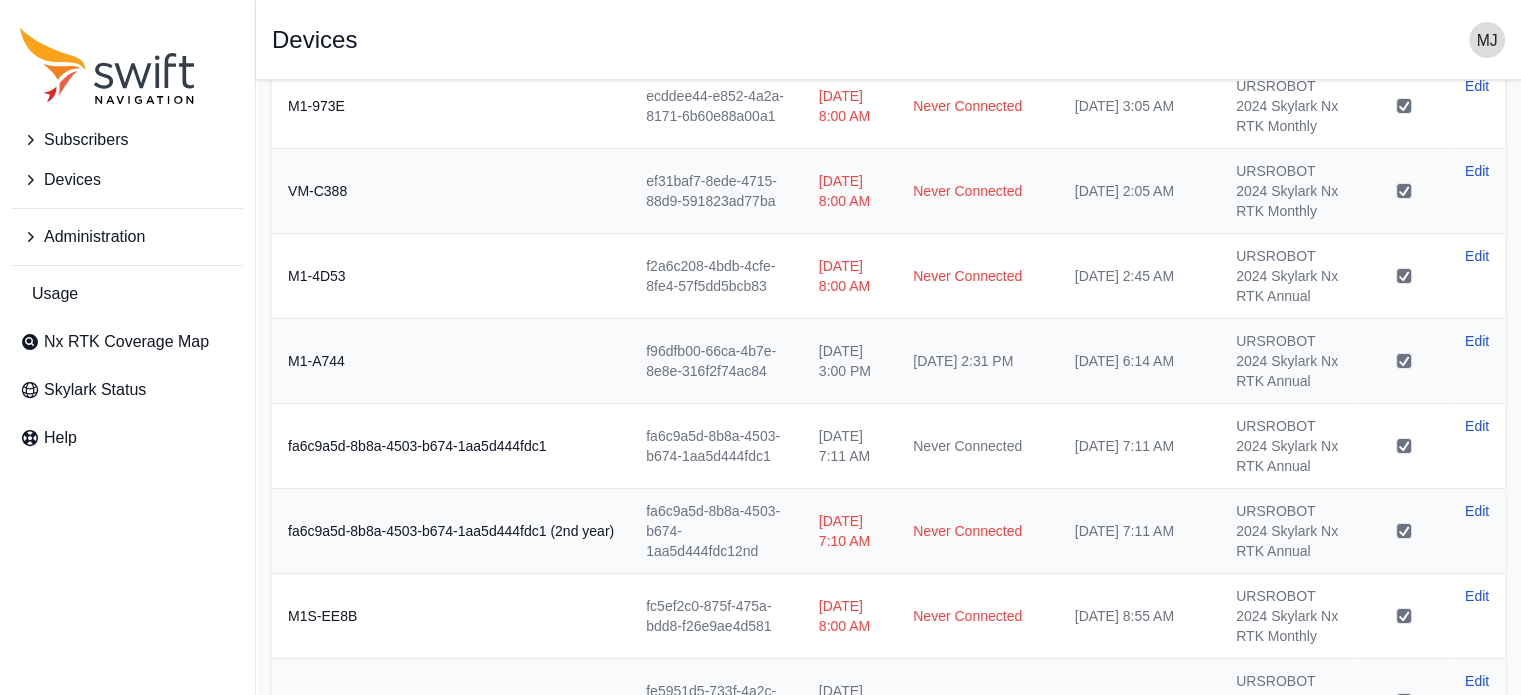 click on "fa6c9a5d-8b8a-4503-b674-1aa5d444fdc1" at bounding box center [451, 446] 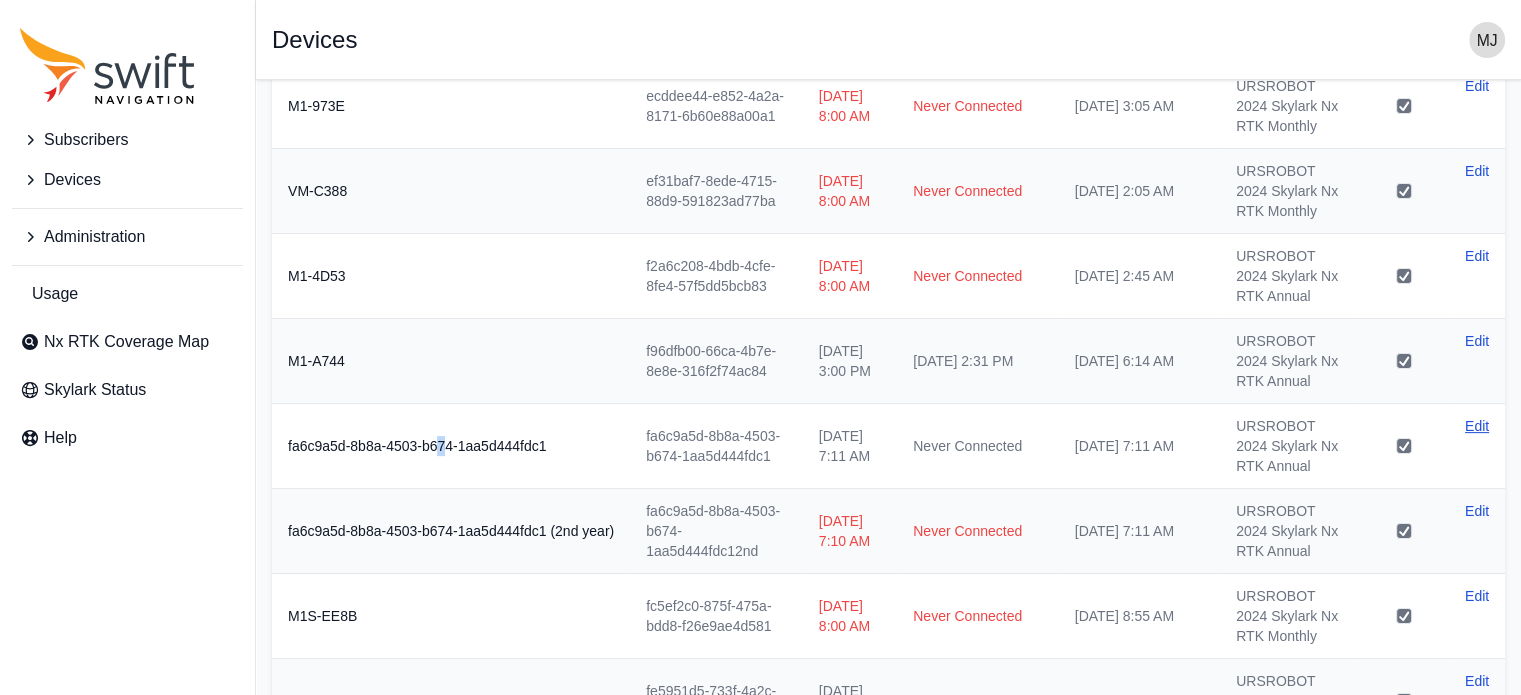 click on "Edit" at bounding box center (1477, 426) 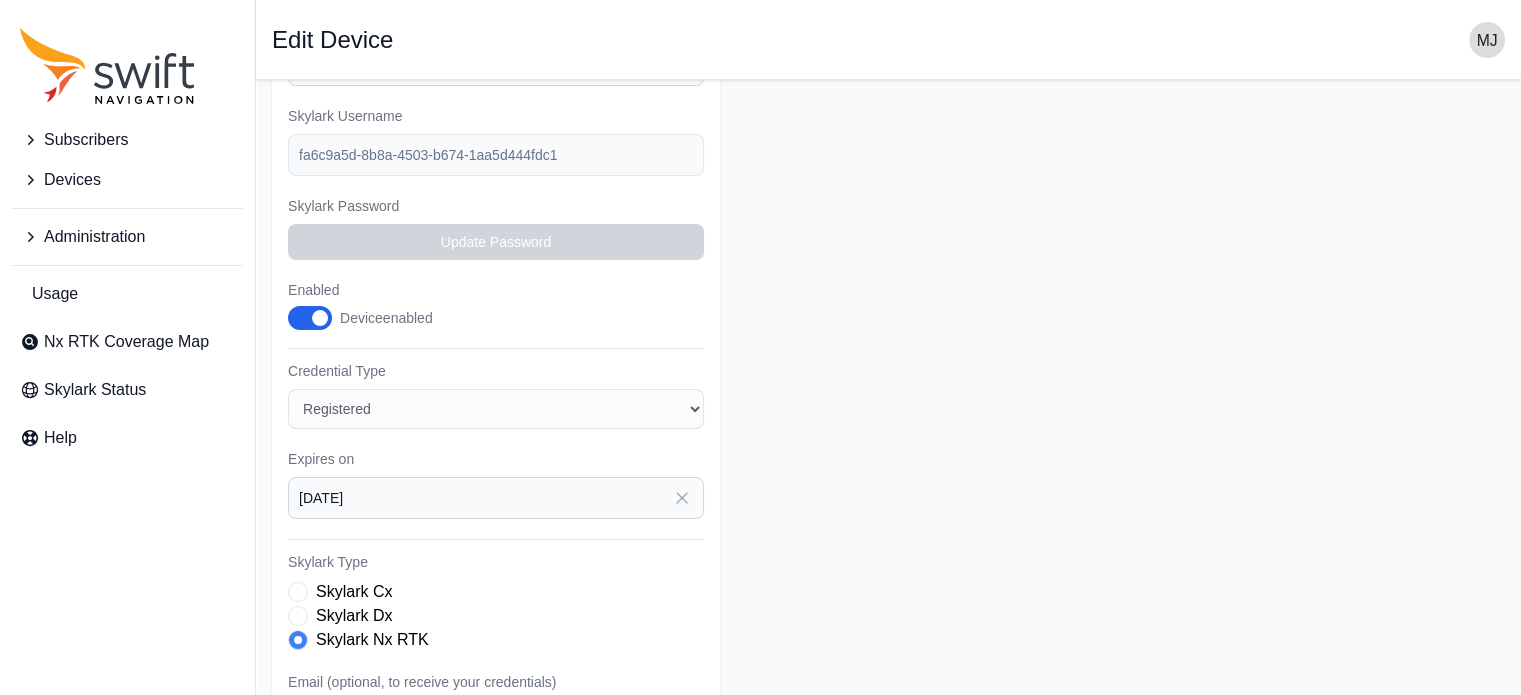 scroll, scrollTop: 0, scrollLeft: 0, axis: both 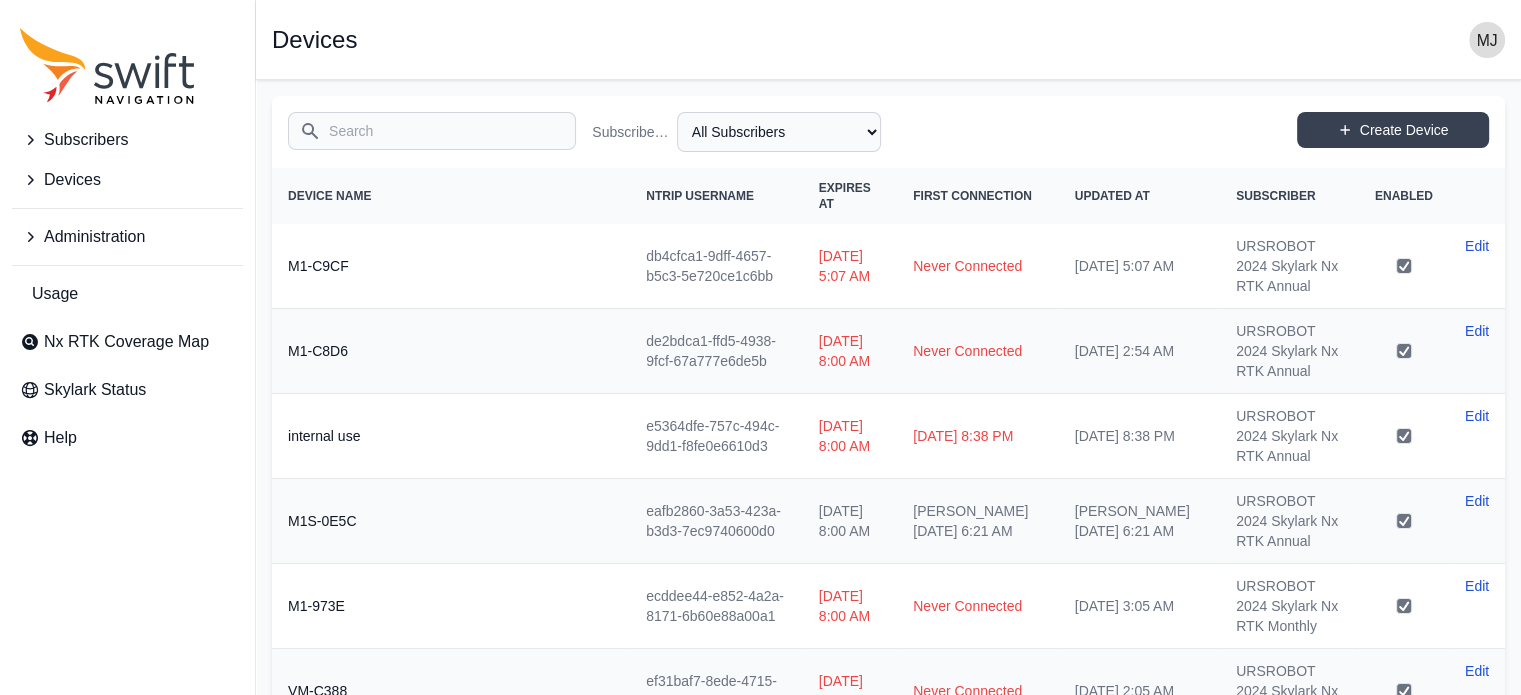click on "Search" at bounding box center [432, 131] 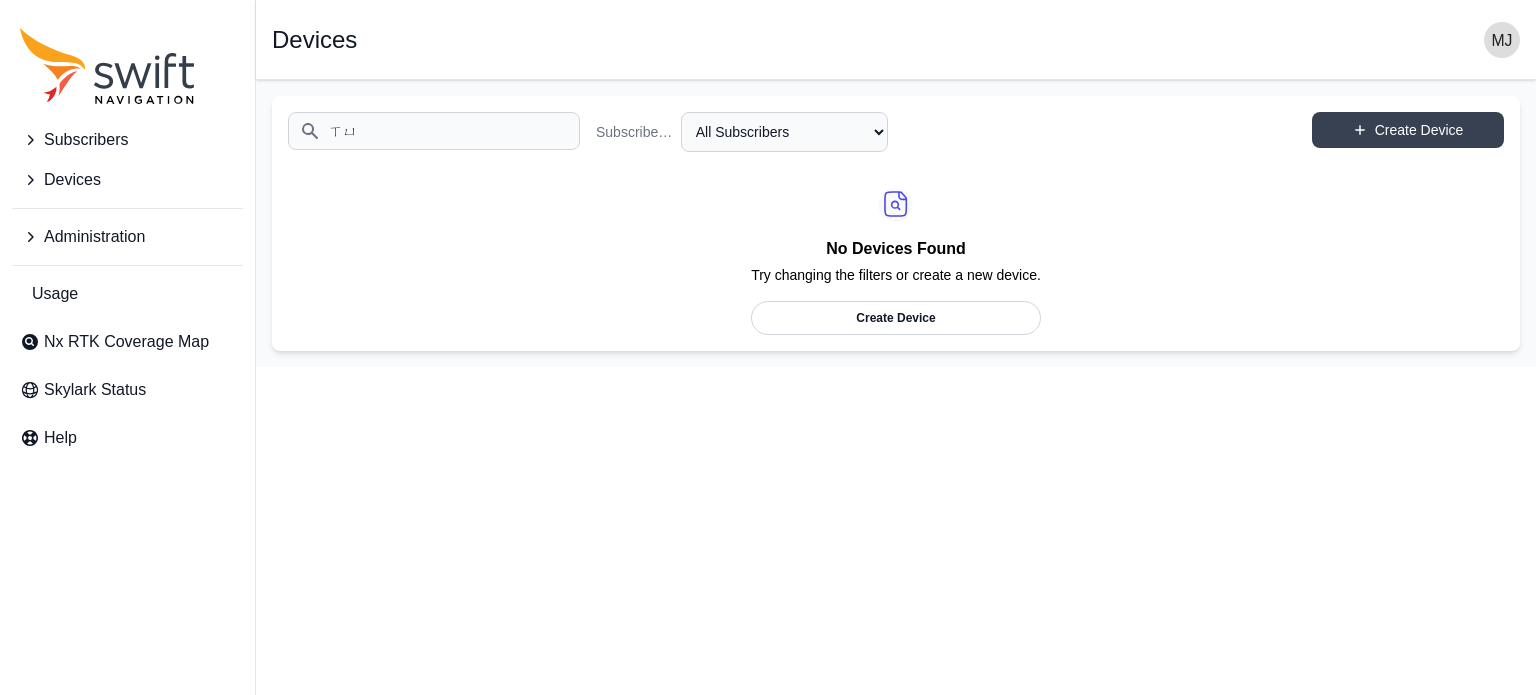 type on "ㄒ" 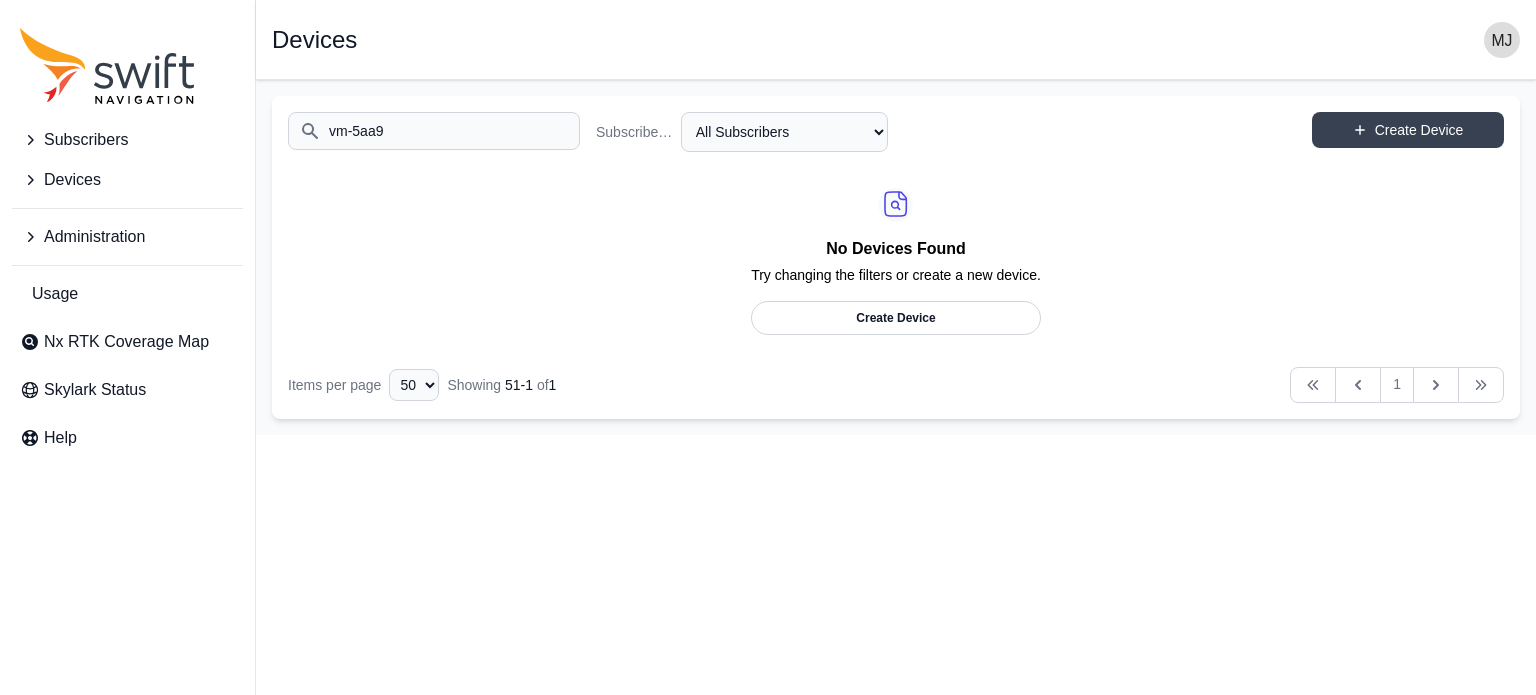 type on "vm-5aa9" 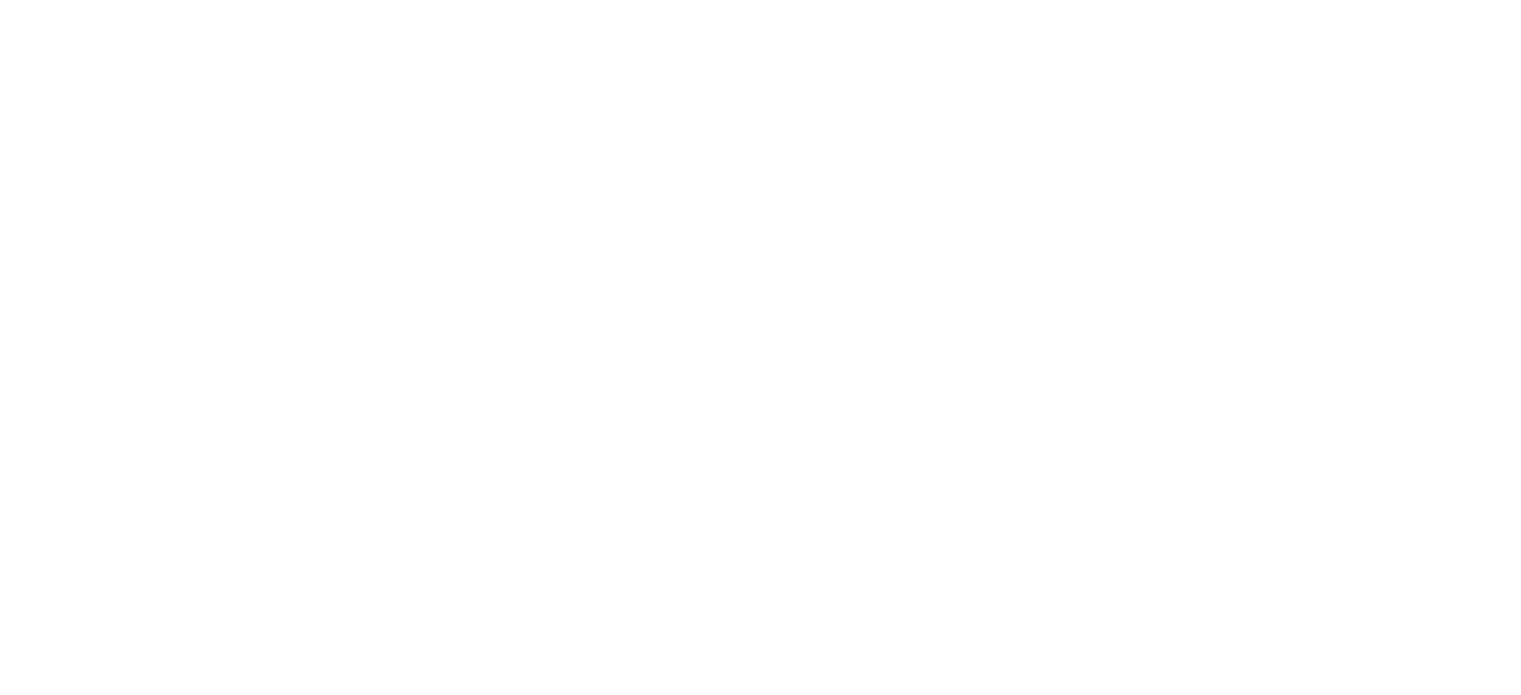 scroll, scrollTop: 0, scrollLeft: 0, axis: both 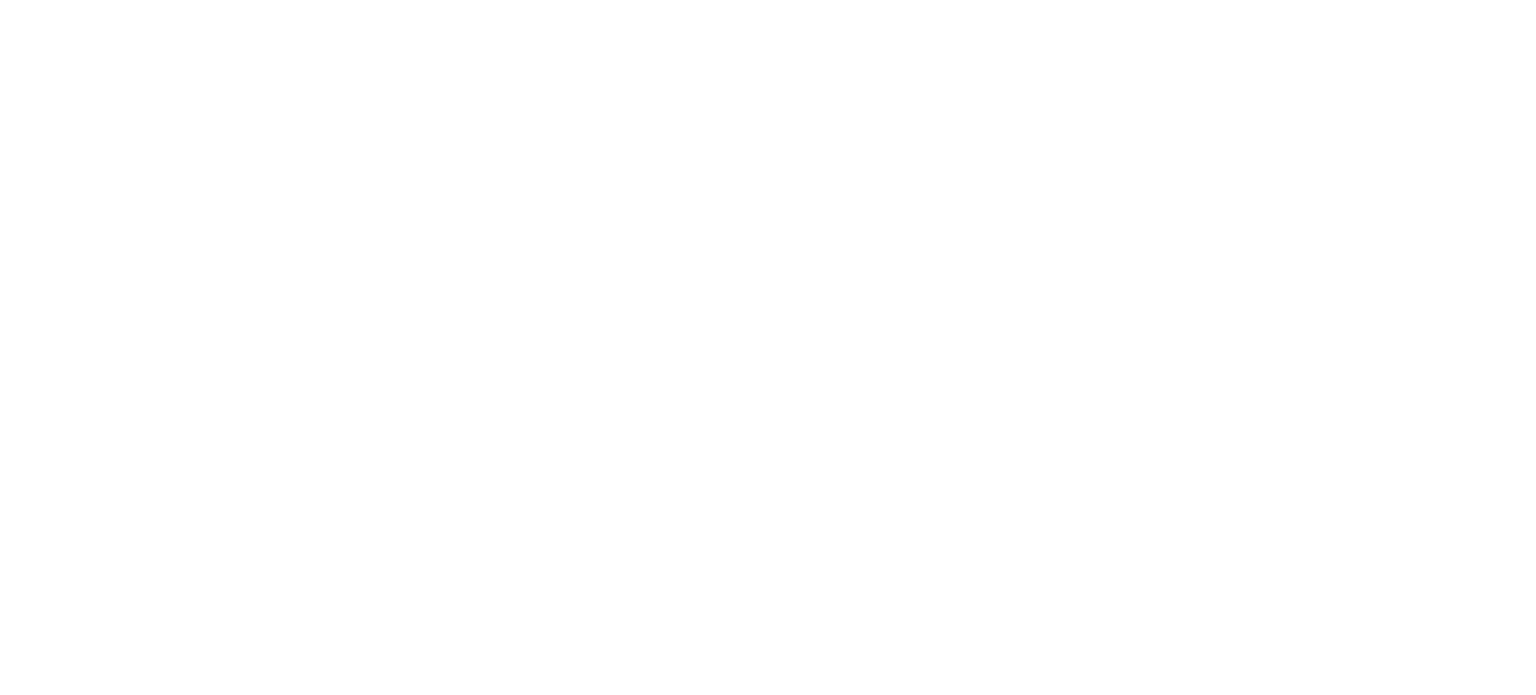 select 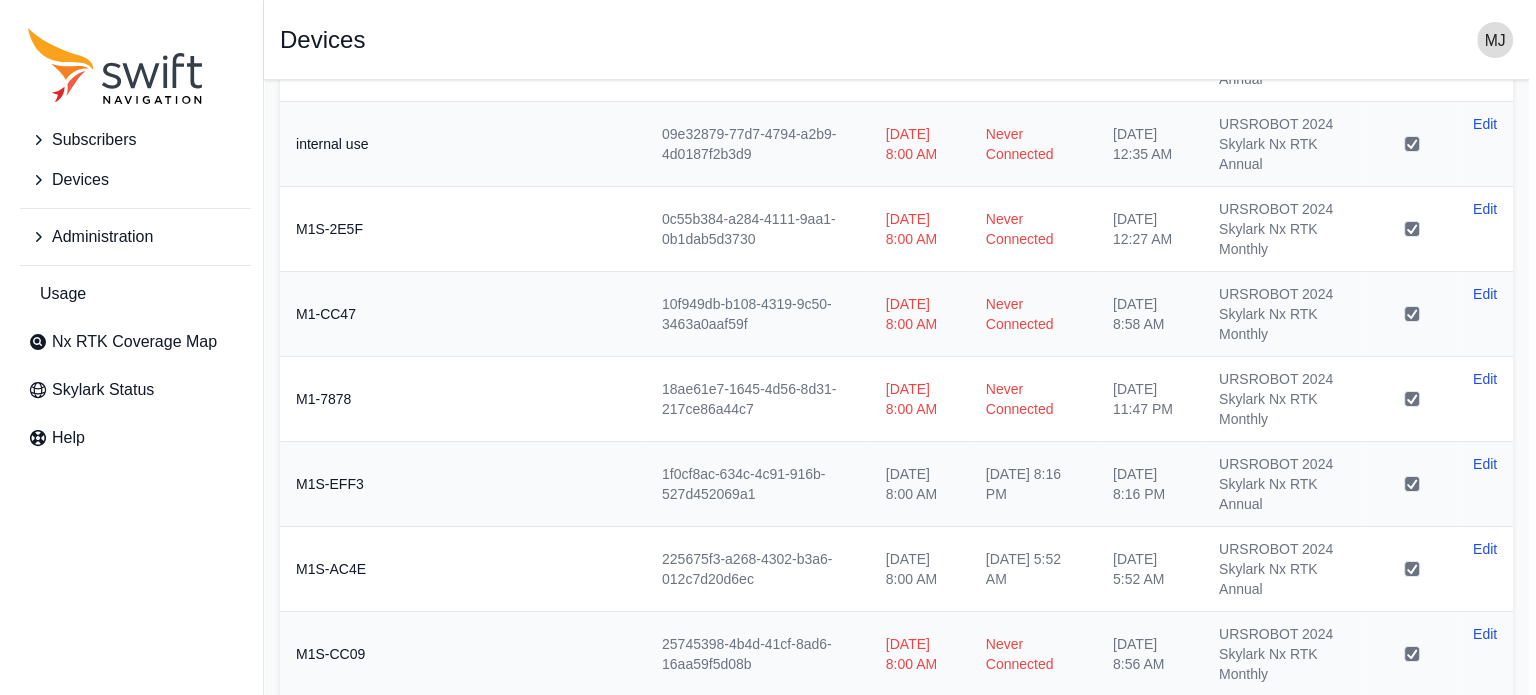 scroll, scrollTop: 0, scrollLeft: 0, axis: both 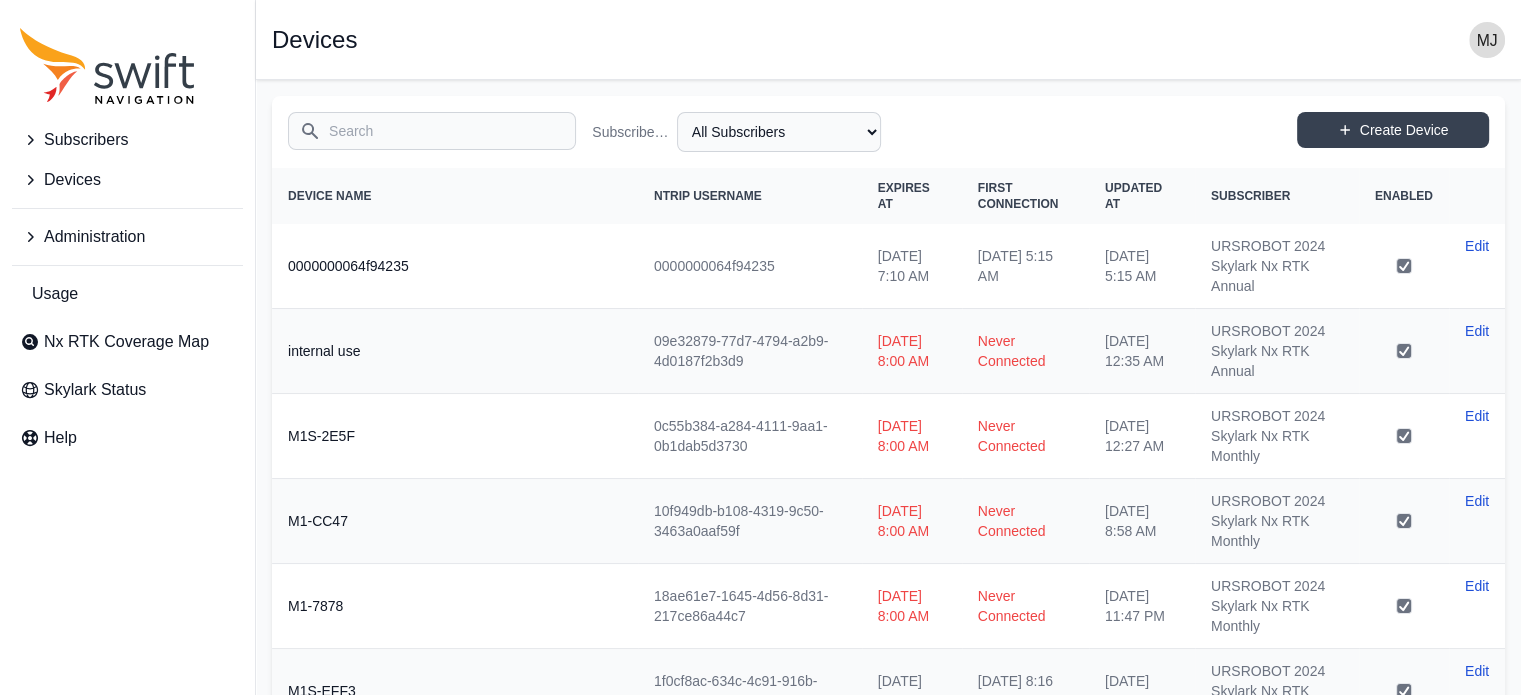 drag, startPoint x: 348, startPoint y: 141, endPoint x: 300, endPoint y: 119, distance: 52.801514 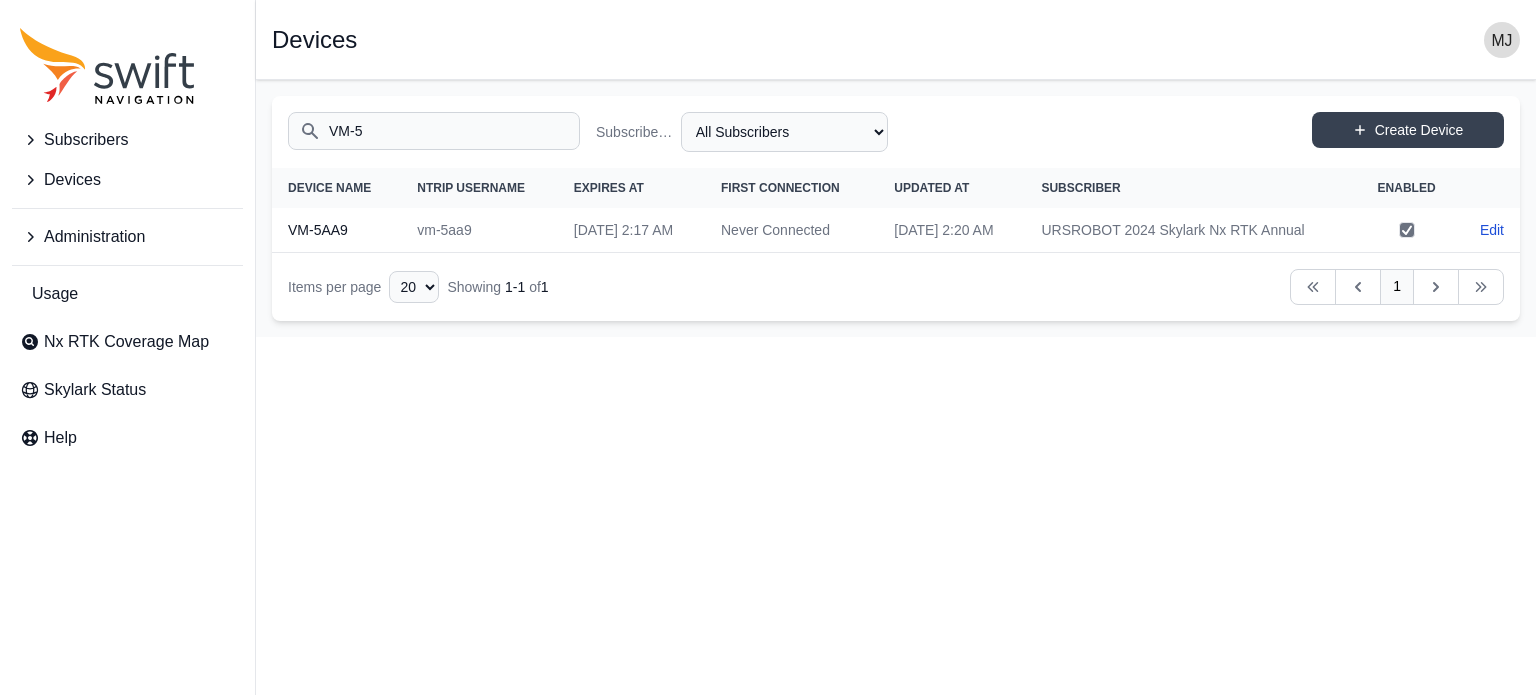 type on "VM-5" 